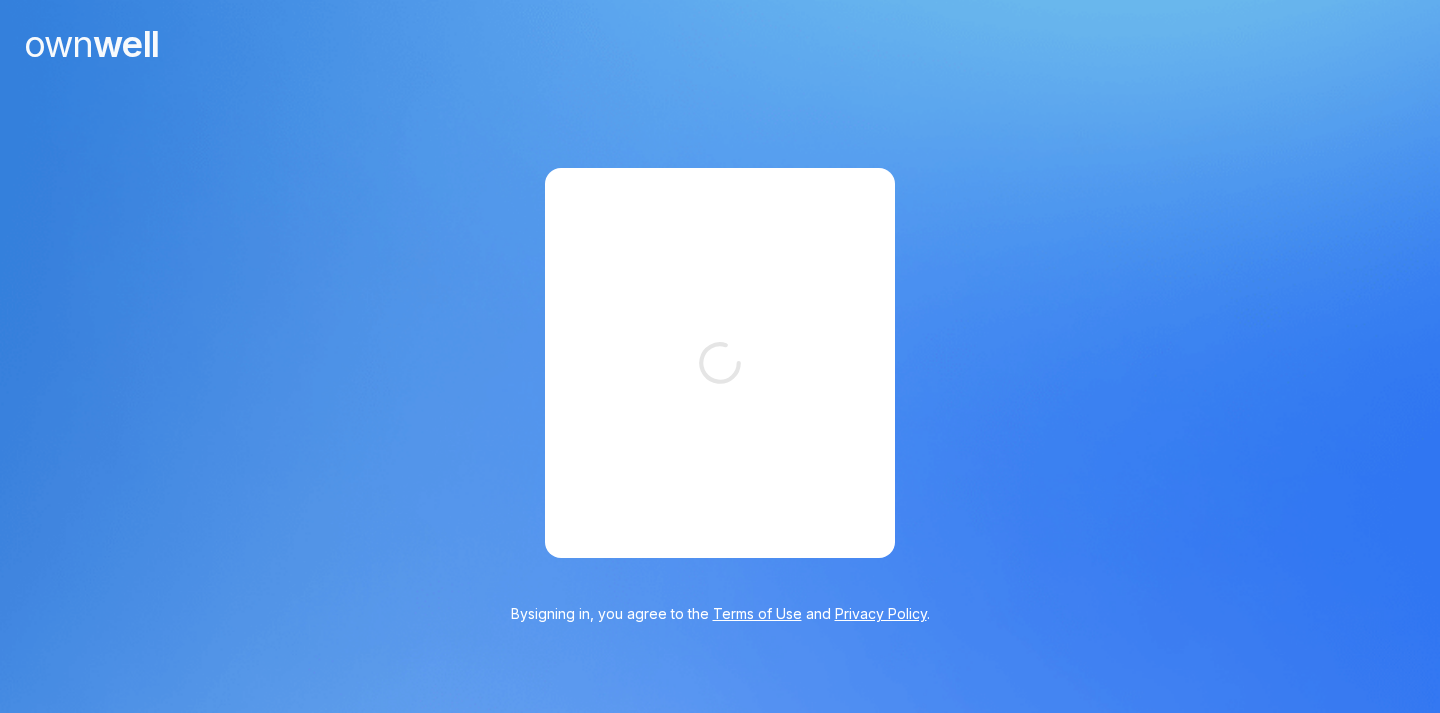 scroll, scrollTop: 0, scrollLeft: 0, axis: both 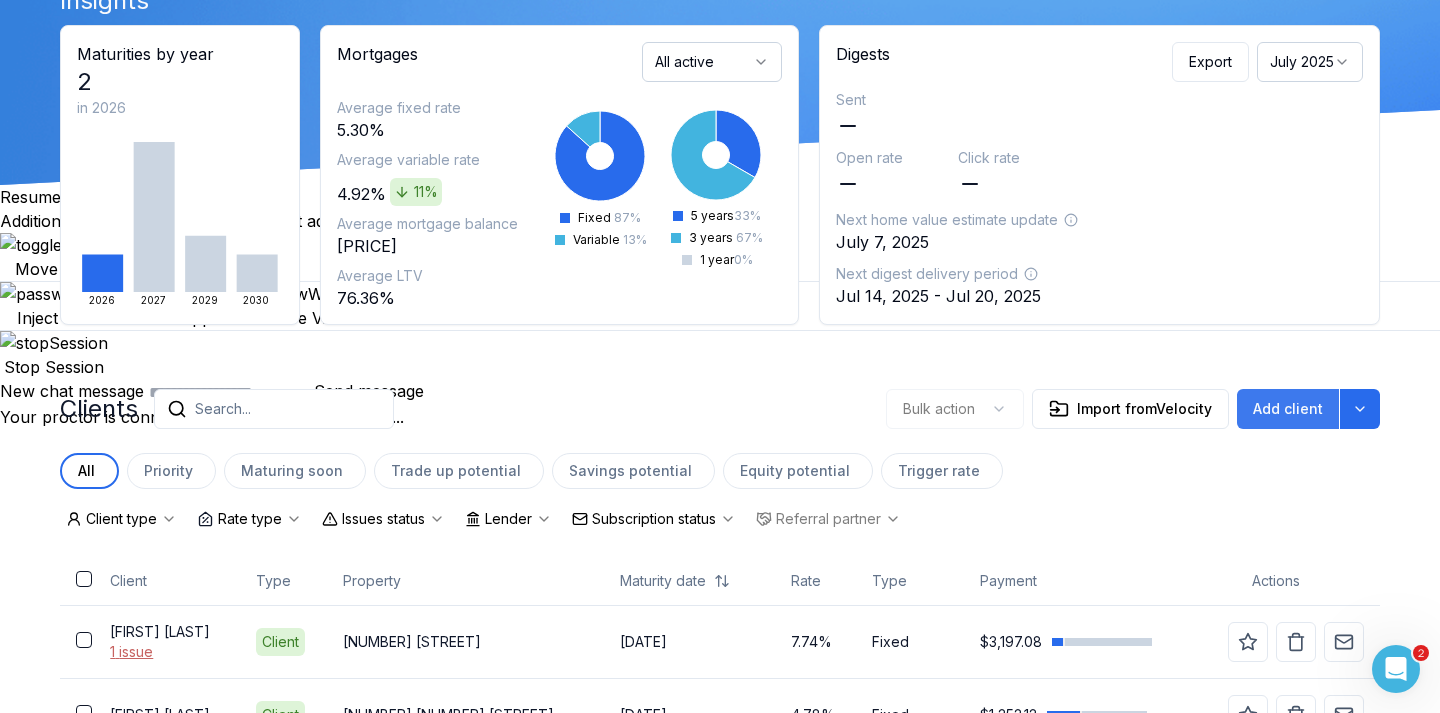 click on "Add client" at bounding box center (1288, 409) 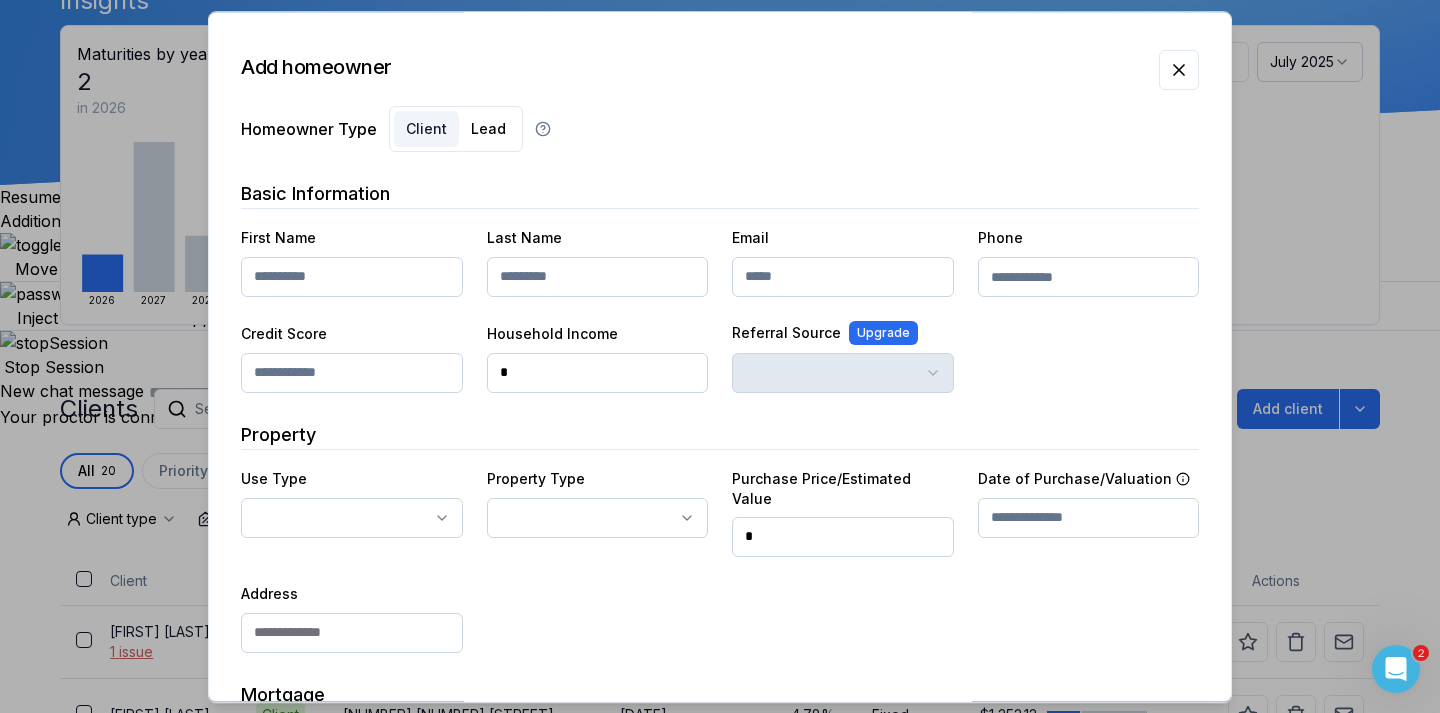 click at bounding box center (352, 277) 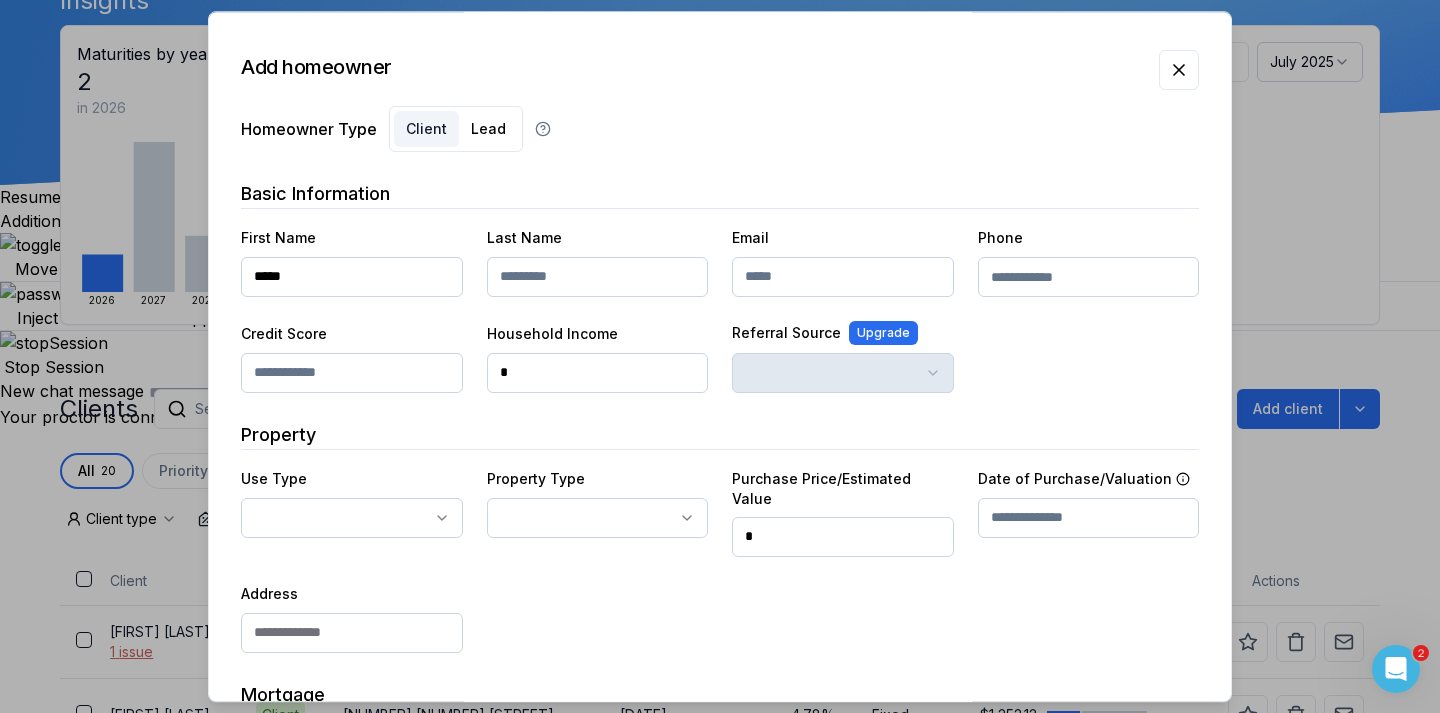 type on "*****" 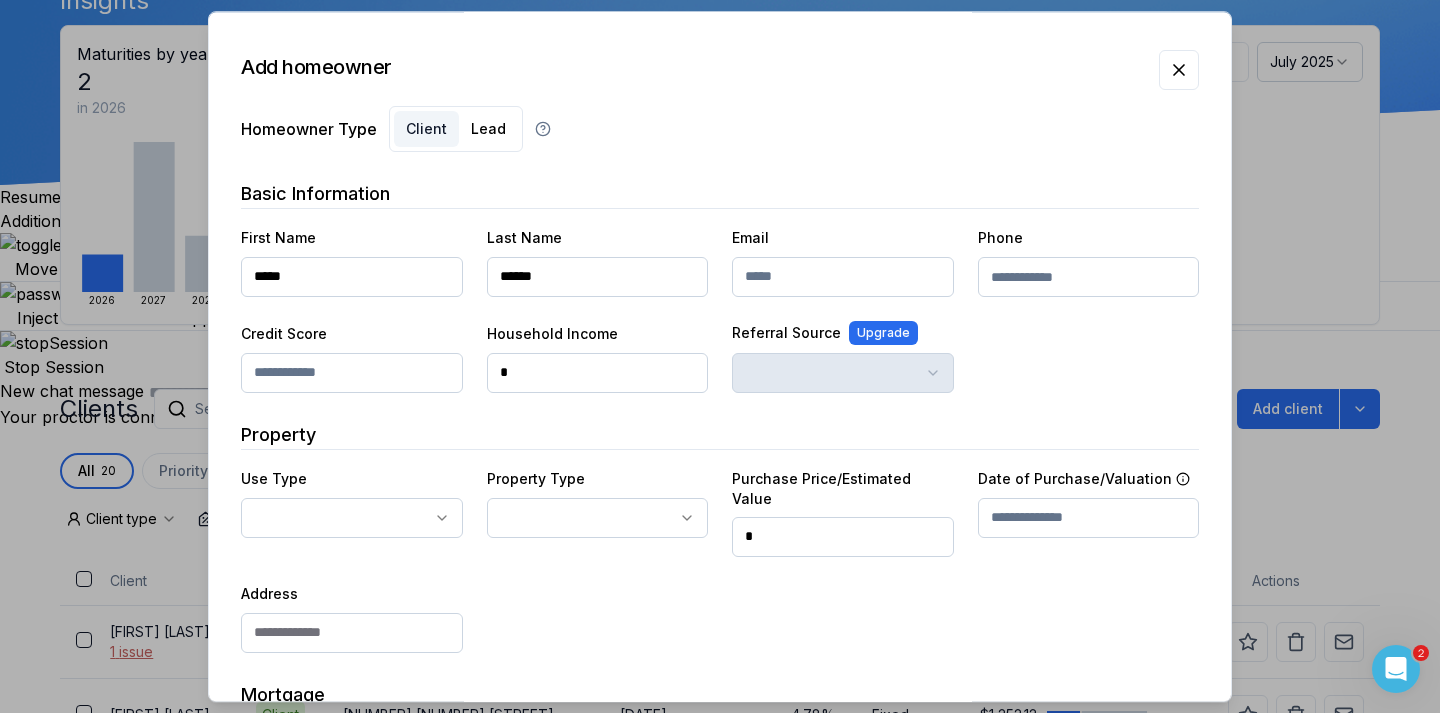 type on "******" 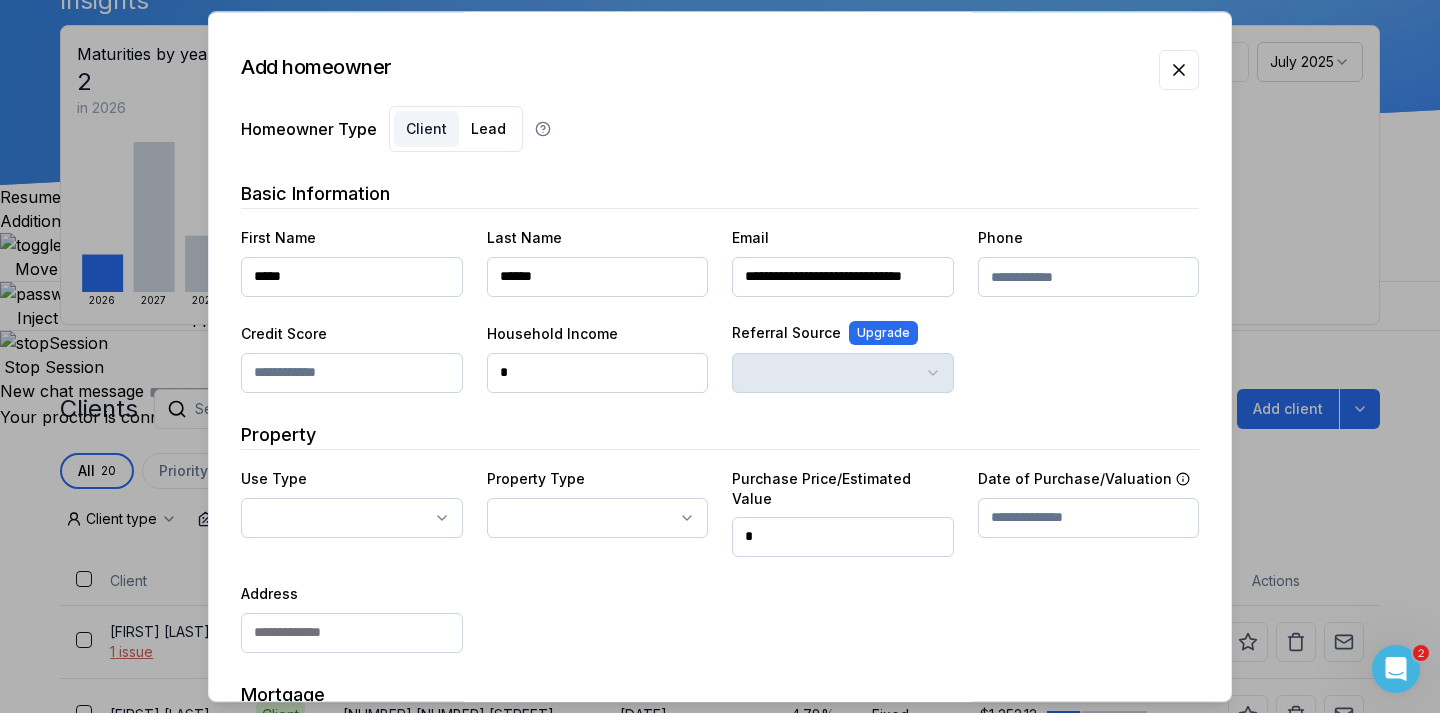 scroll, scrollTop: 0, scrollLeft: 29, axis: horizontal 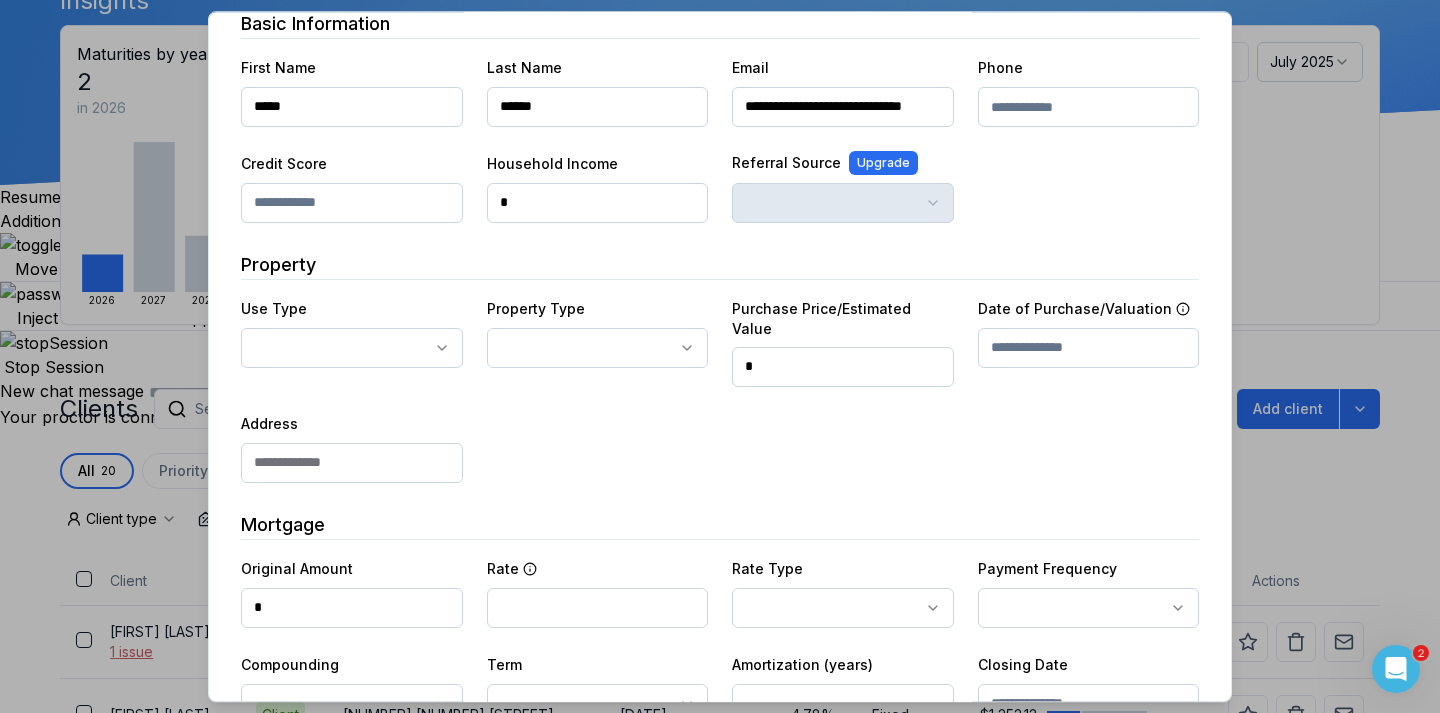 type on "**********" 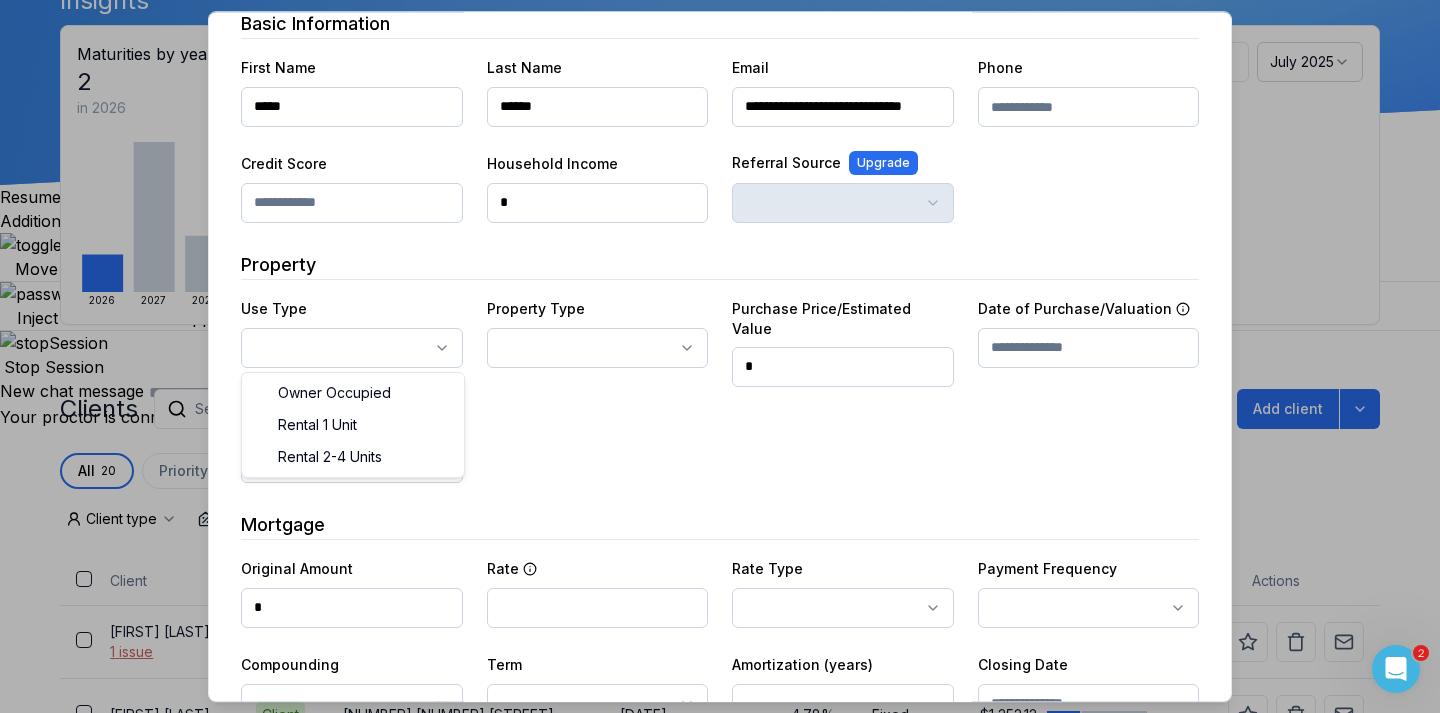 scroll, scrollTop: 0, scrollLeft: 0, axis: both 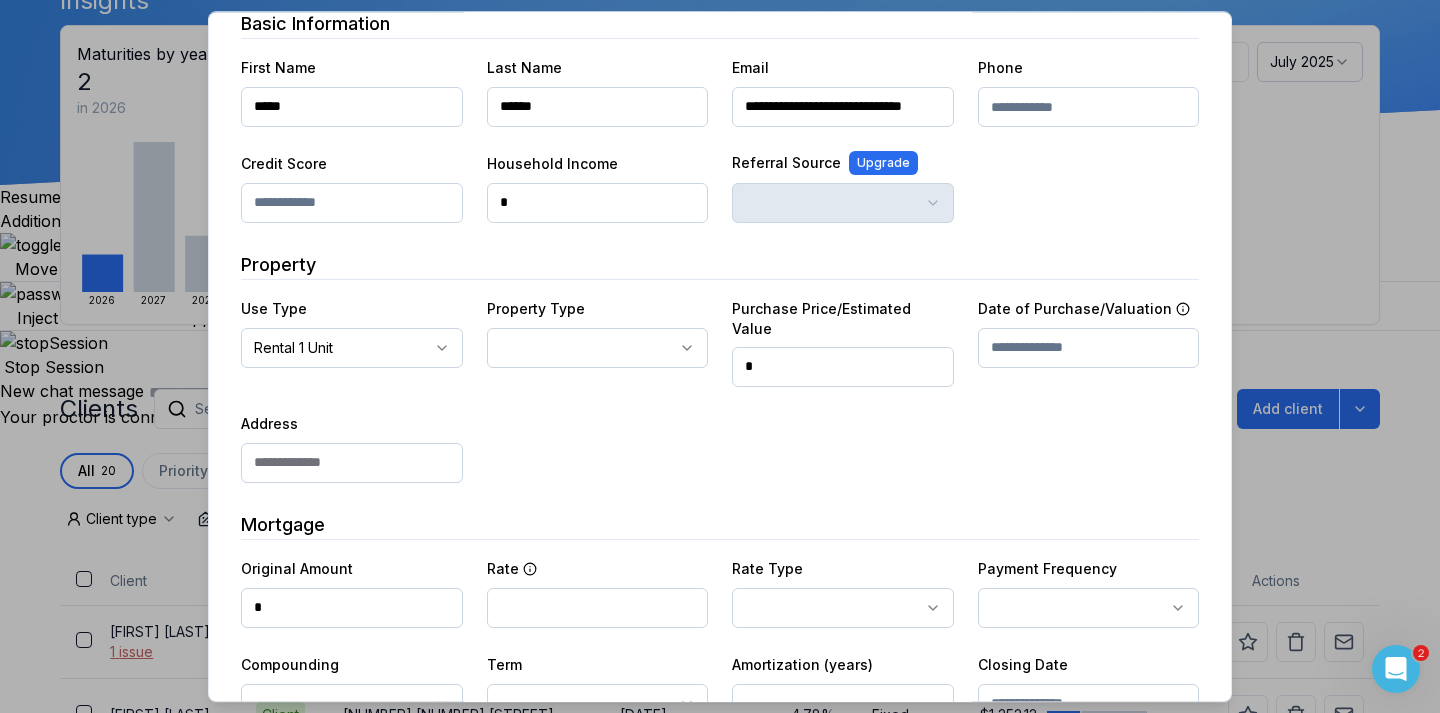 click on "Ownwell's platform is not optimized for mobile at this time.   For the best experience, please use a   desktop or laptop  to manage your account.   Note:  The   personalized homeownership reports   you generate for clients   are fully mobile-friendly   and can be easily viewed on any device. own well Dashboard Adopt My Mortgage 20  of  100  clients used Purchase additional client capacity Insights Maturities by year 2 in 2026 2026 2027 2029 2030 Mortgages All active Average fixed rate 5.30% Average variable rate 4.92% 11% Average mortgage balance $635,995.70 Average LTV 76.36% Fixed   87 % Variable   13 % 5 years  33 % 3 years   67 % 1 year  0 % Digests Export July 2025 Sent Open rate Click rate Next home value estimate update July 7, 2025 Next digest delivery period Jul 14, 2025 - Jul 20, 2025 Clients Search... Bulk action   Import from  Velocity Add client All 20 Priority 0 Maturing soon 2 Trade up potential 8 Savings potential 6 Equity potential 8 Trigger rate 0 Client type Rate type Issues status Lender" at bounding box center [720, 157] 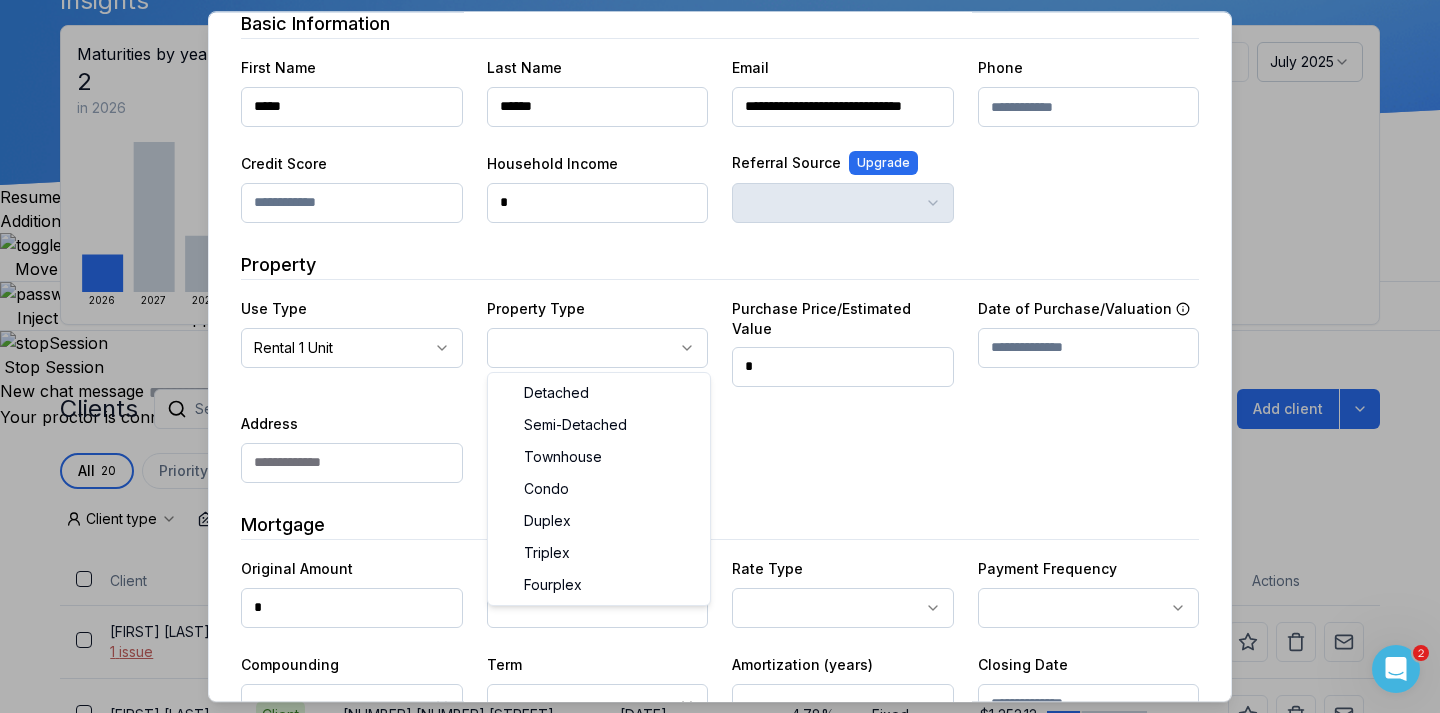 click on "Ownwell's platform is not optimized for mobile at this time.   For the best experience, please use a   desktop or laptop  to manage your account.   Note:  The   personalized homeownership reports   you generate for clients   are fully mobile-friendly   and can be easily viewed on any device. own well Dashboard Adopt My Mortgage 20  of  100  clients used Purchase additional client capacity Insights Maturities by year 2 in 2026 2026 2027 2029 2030 Mortgages All active Average fixed rate 5.30% Average variable rate 4.92% 11% Average mortgage balance $635,995.70 Average LTV 76.36% Fixed   87 % Variable   13 % 5 years  33 % 3 years   67 % 1 year  0 % Digests Export July 2025 Sent Open rate Click rate Next home value estimate update July 7, 2025 Next digest delivery period Jul 14, 2025 - Jul 20, 2025 Clients Search... Bulk action   Import from  Velocity Add client All 20 Priority 0 Maturing soon 2 Trade up potential 8 Savings potential 6 Equity potential 8 Trigger rate 0 Client type Rate type Issues status Lender" at bounding box center [720, 157] 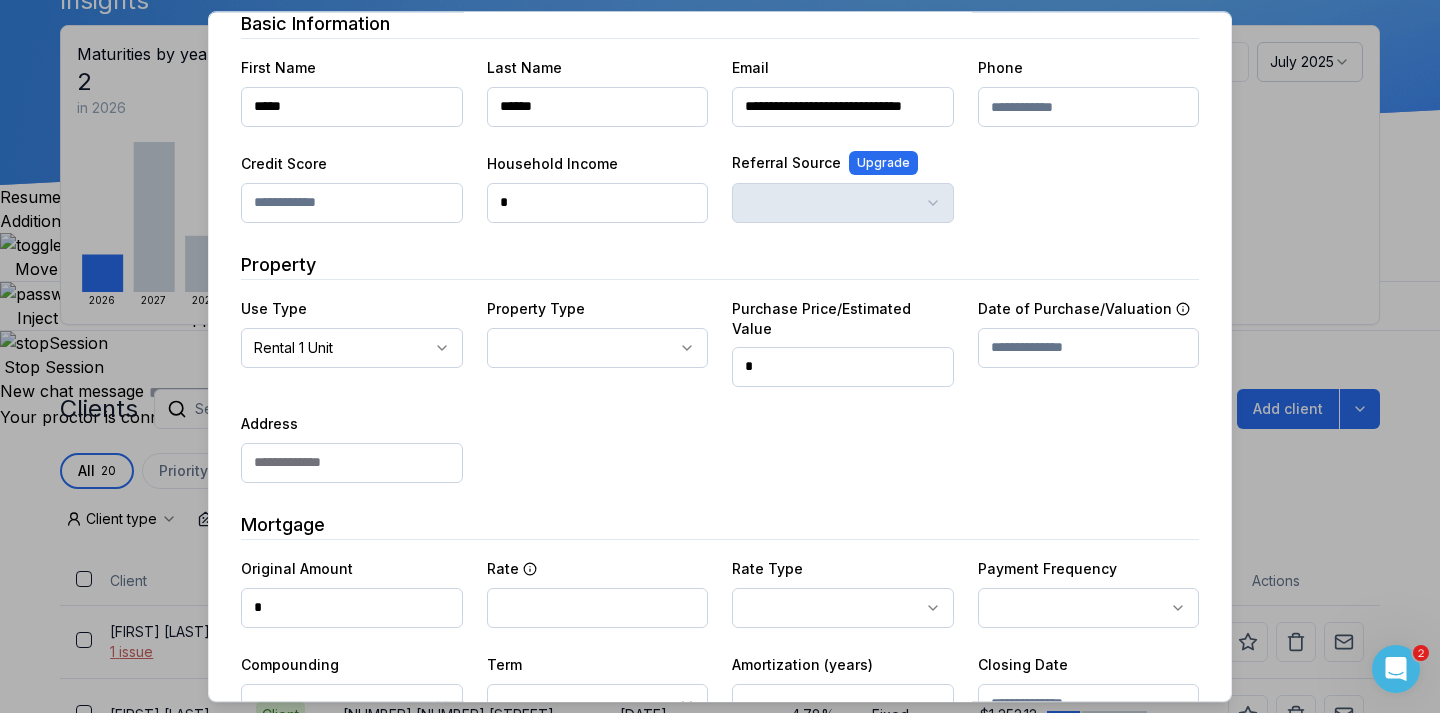 click on "Ownwell's platform is not optimized for mobile at this time.   For the best experience, please use a   desktop or laptop  to manage your account.   Note:  The   personalized homeownership reports   you generate for clients   are fully mobile-friendly   and can be easily viewed on any device. own well Dashboard Adopt My Mortgage 20  of  100  clients used Purchase additional client capacity Insights Maturities by year 2 in 2026 2026 2027 2029 2030 Mortgages All active Average fixed rate 5.30% Average variable rate 4.92% 11% Average mortgage balance $635,995.70 Average LTV 76.36% Fixed   87 % Variable   13 % 5 years  33 % 3 years   67 % 1 year  0 % Digests Export July 2025 Sent Open rate Click rate Next home value estimate update July 7, 2025 Next digest delivery period Jul 14, 2025 - Jul 20, 2025 Clients Search... Bulk action   Import from  Velocity Add client All 20 Priority 0 Maturing soon 2 Trade up potential 8 Savings potential 6 Equity potential 8 Trigger rate 0 Client type Rate type Issues status Lender" at bounding box center [720, 157] 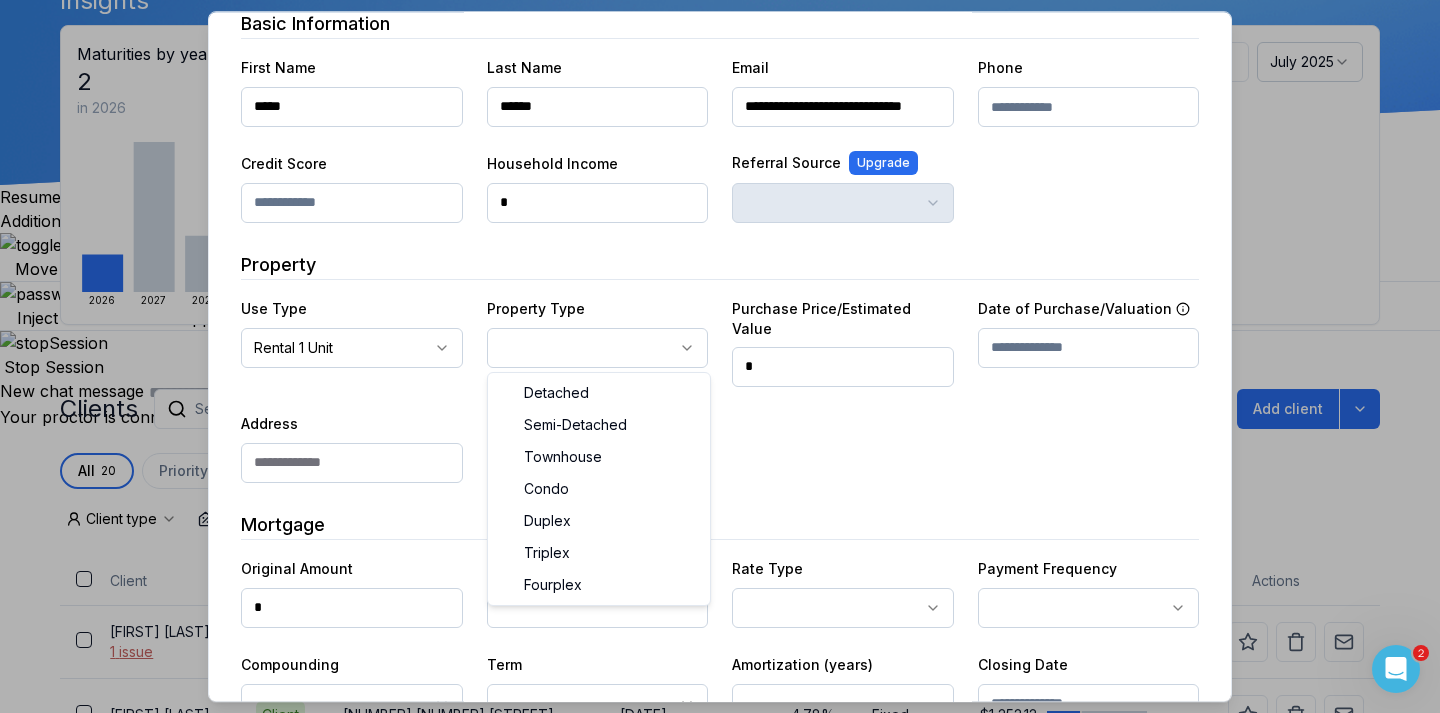 select on "*****" 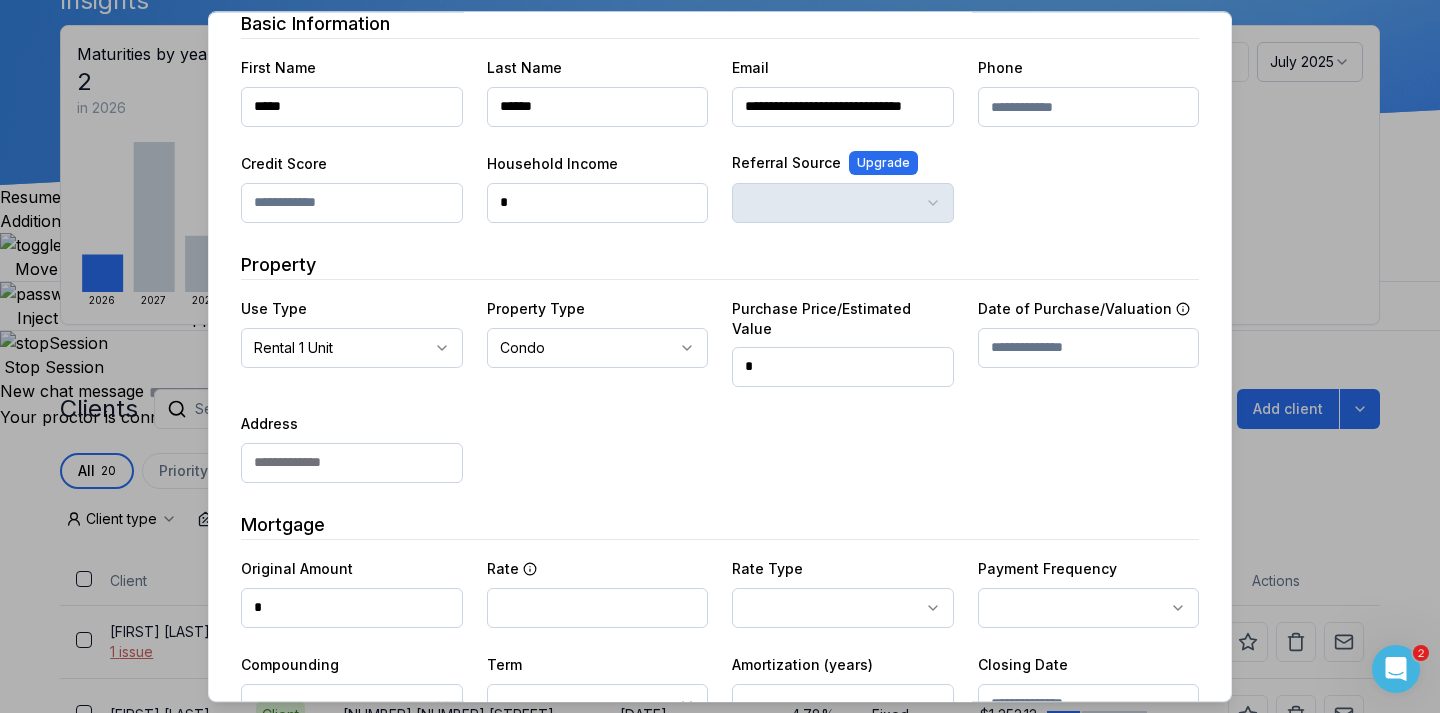 click on "*" at bounding box center [843, 367] 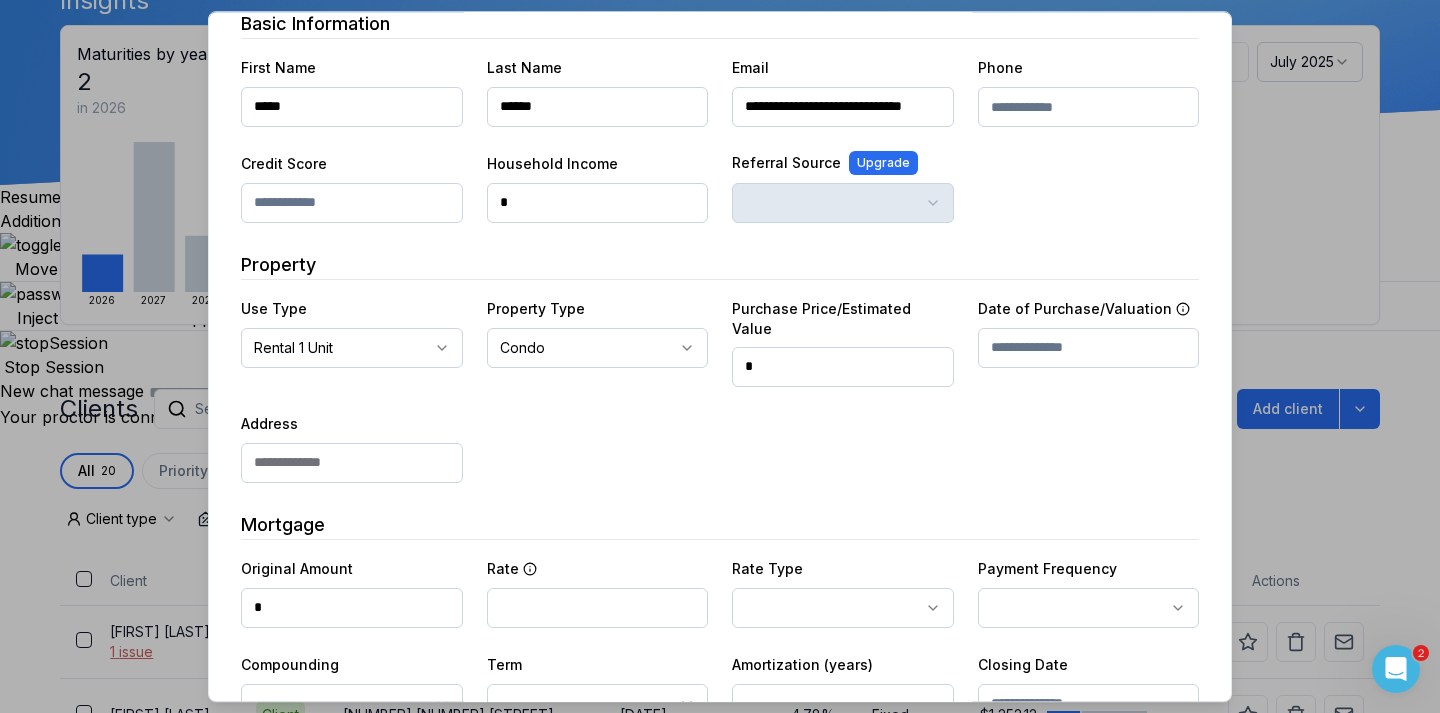 paste on "*********" 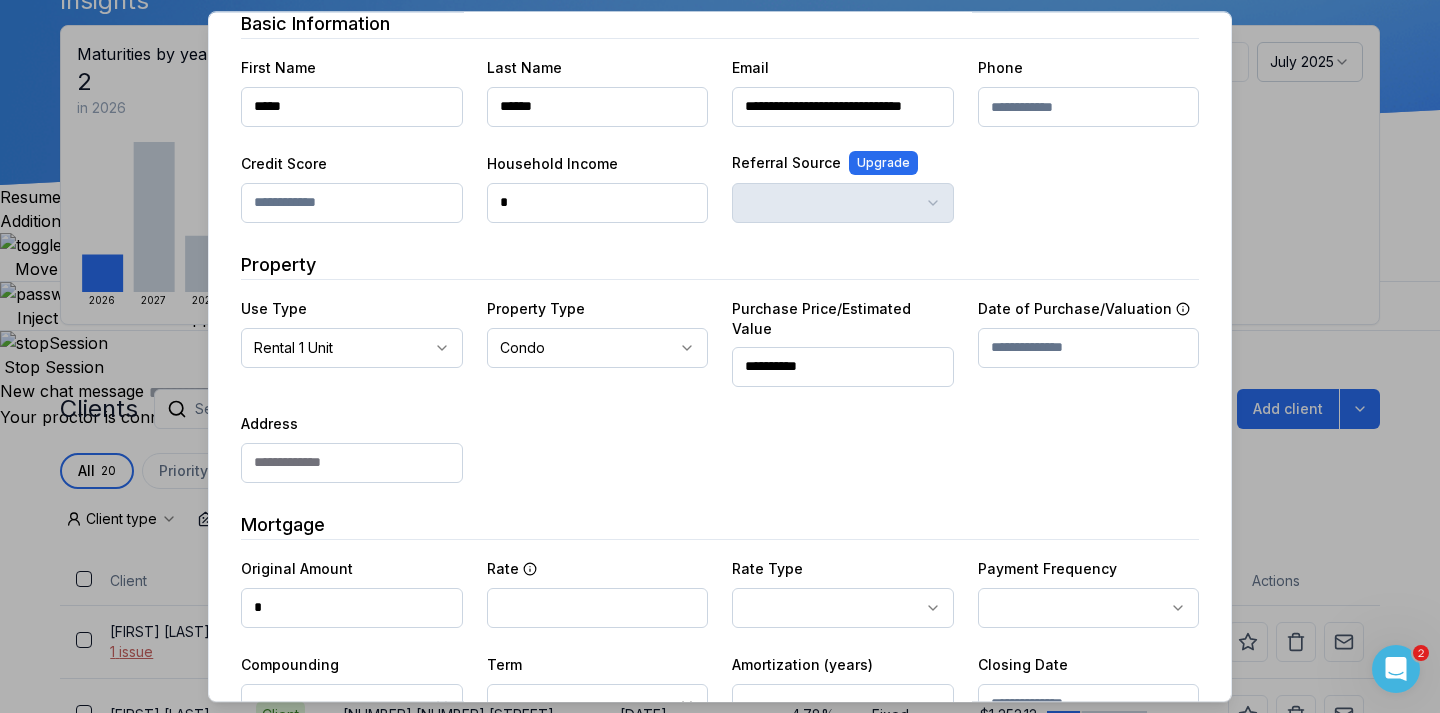 type on "**********" 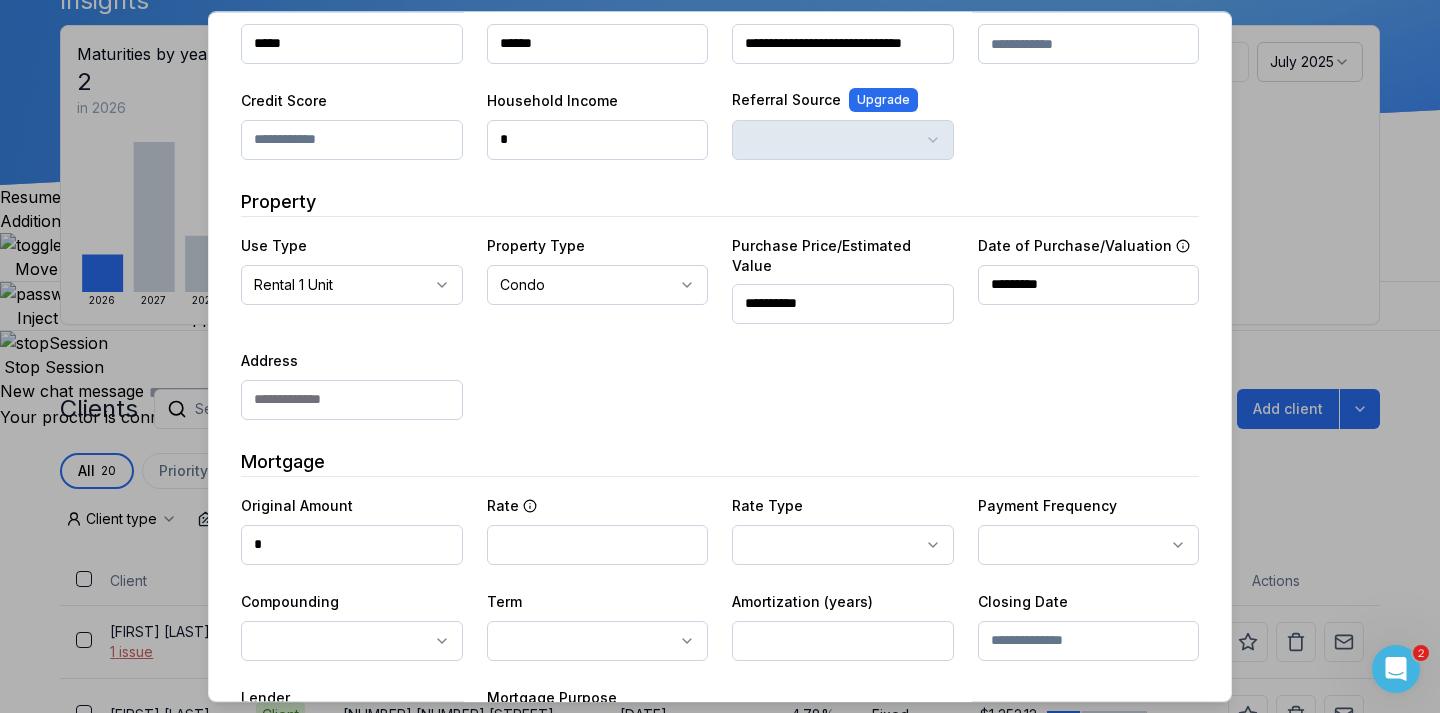 scroll, scrollTop: 236, scrollLeft: 0, axis: vertical 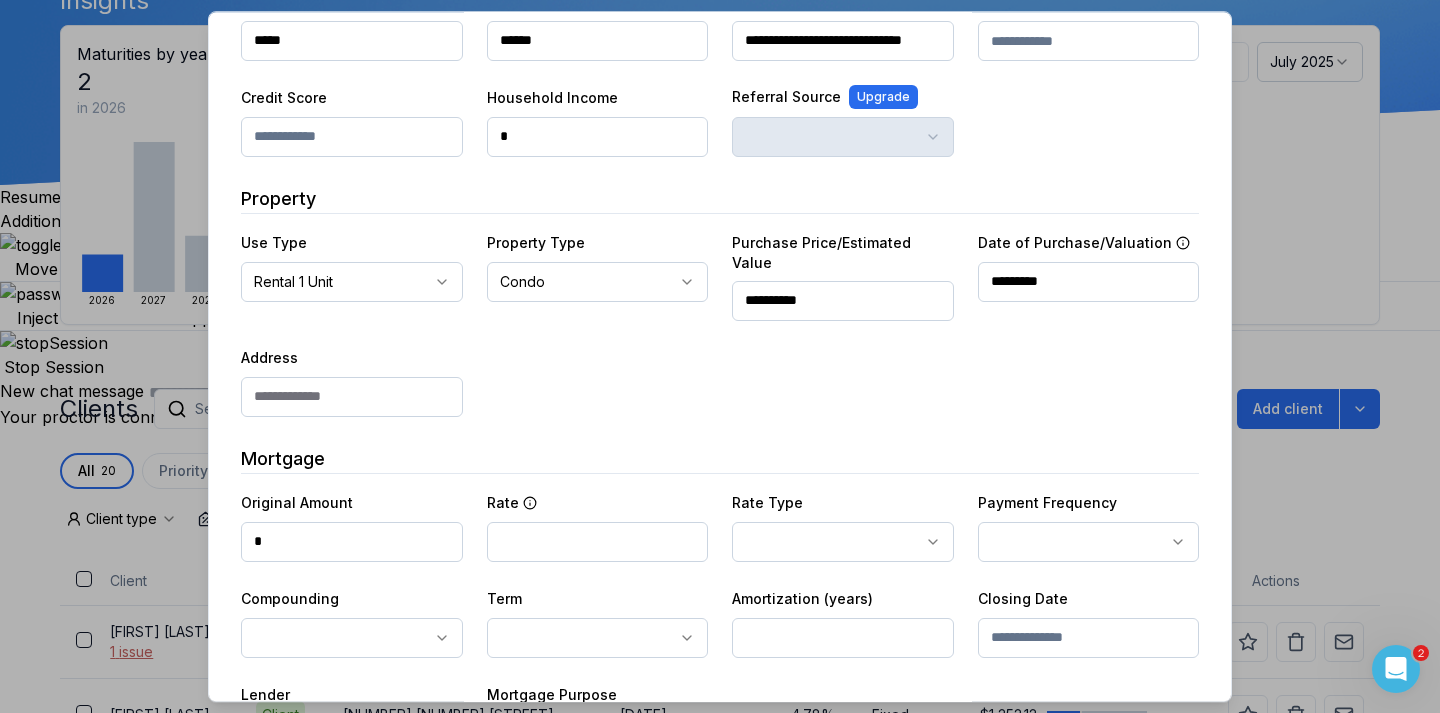 type on "*********" 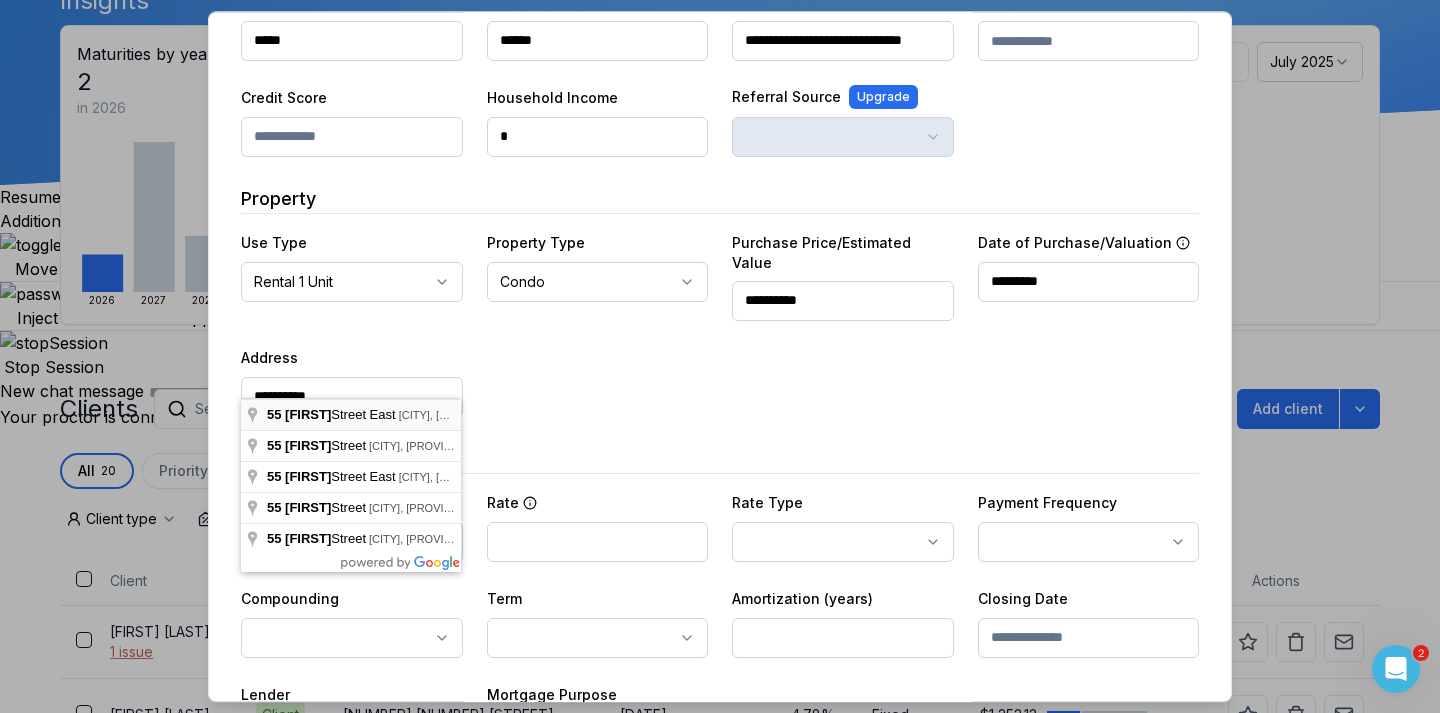 type on "**********" 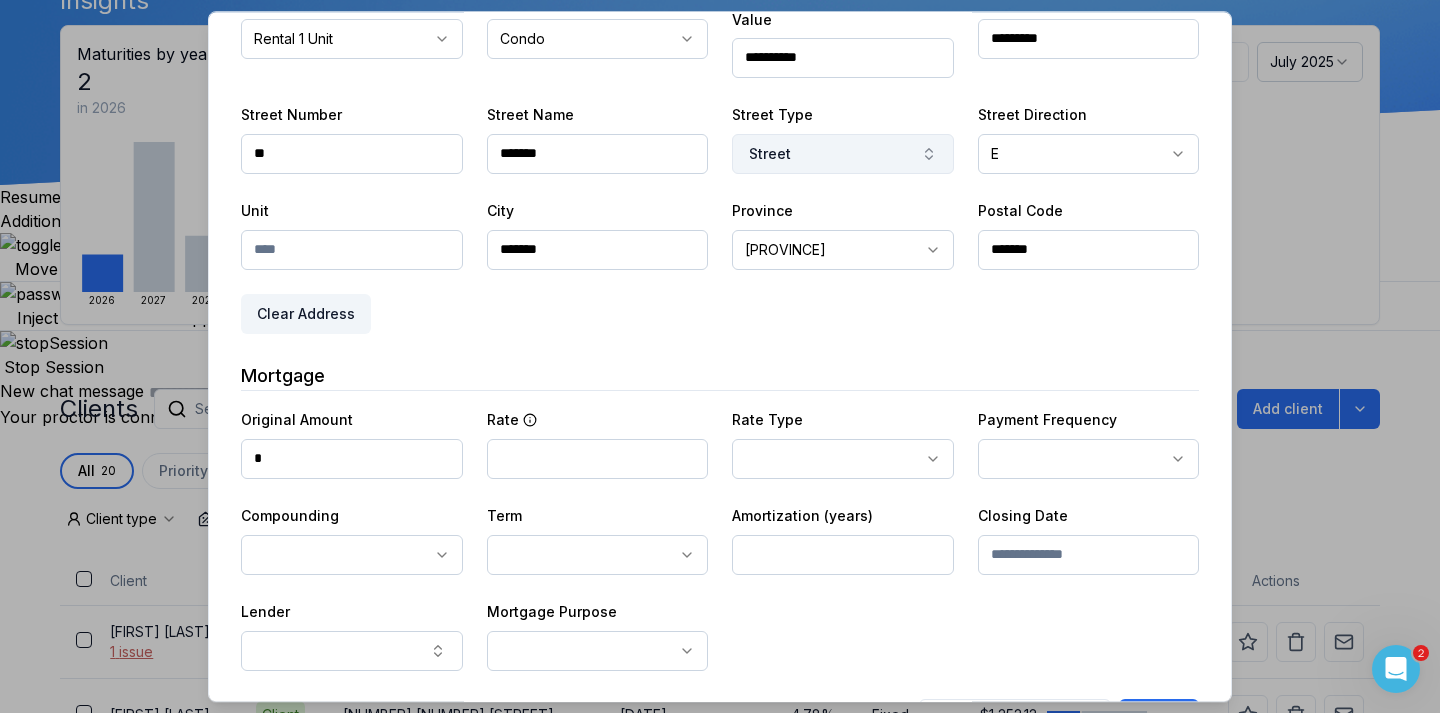 scroll, scrollTop: 529, scrollLeft: 0, axis: vertical 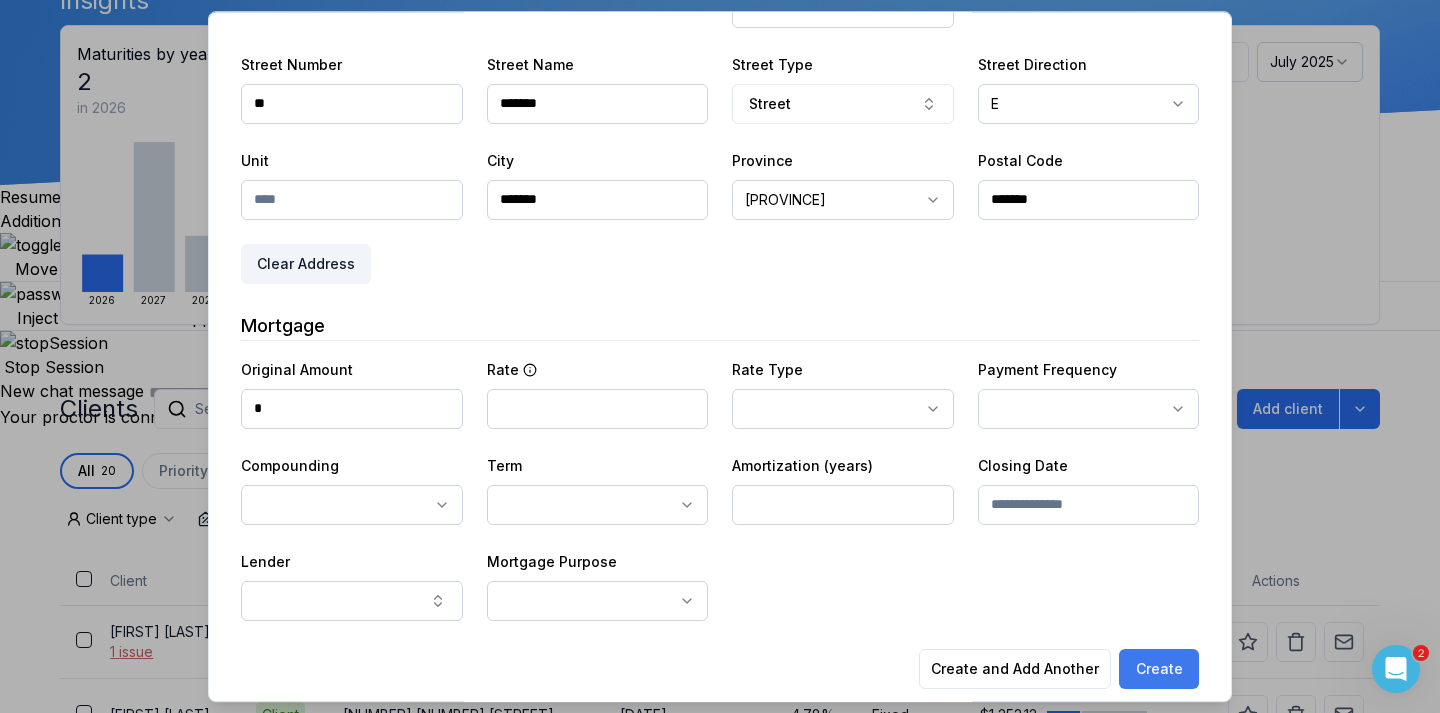 click on "Create" at bounding box center [1159, 669] 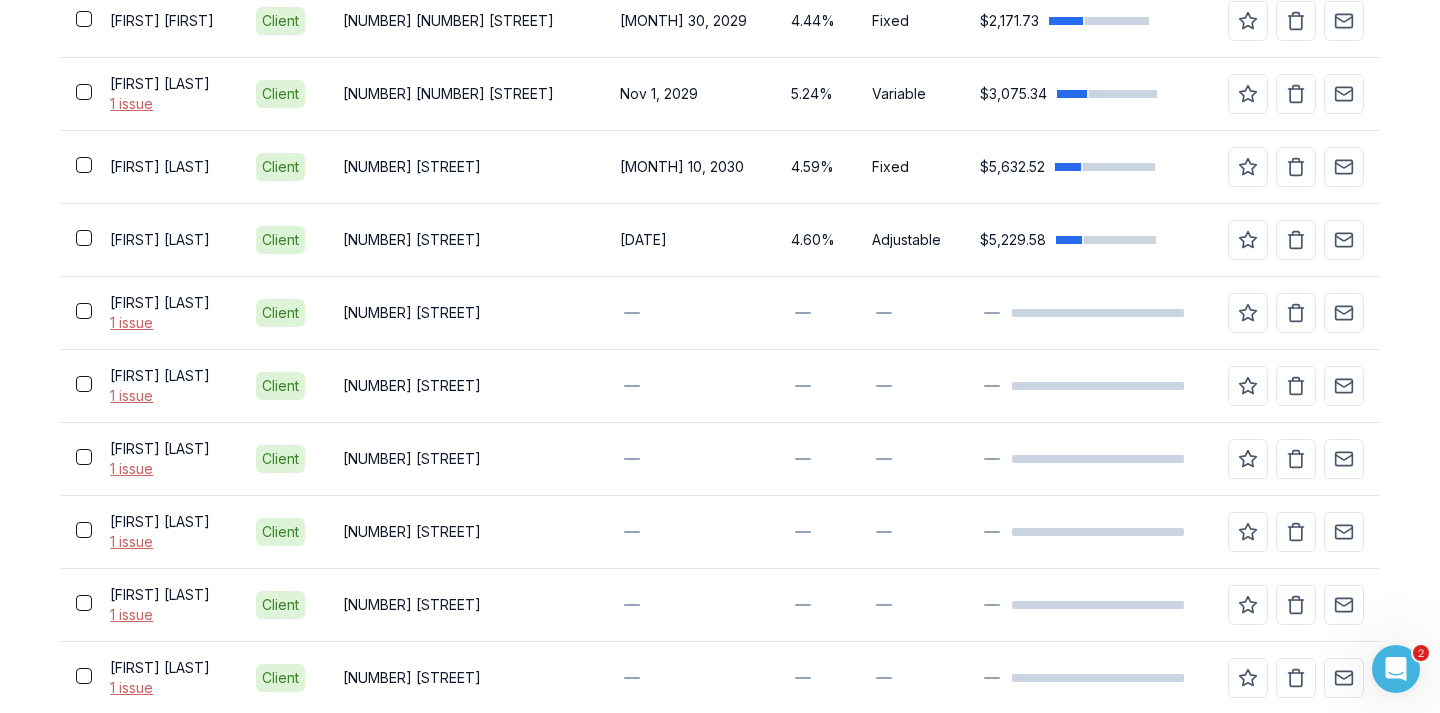 scroll, scrollTop: 1616, scrollLeft: 0, axis: vertical 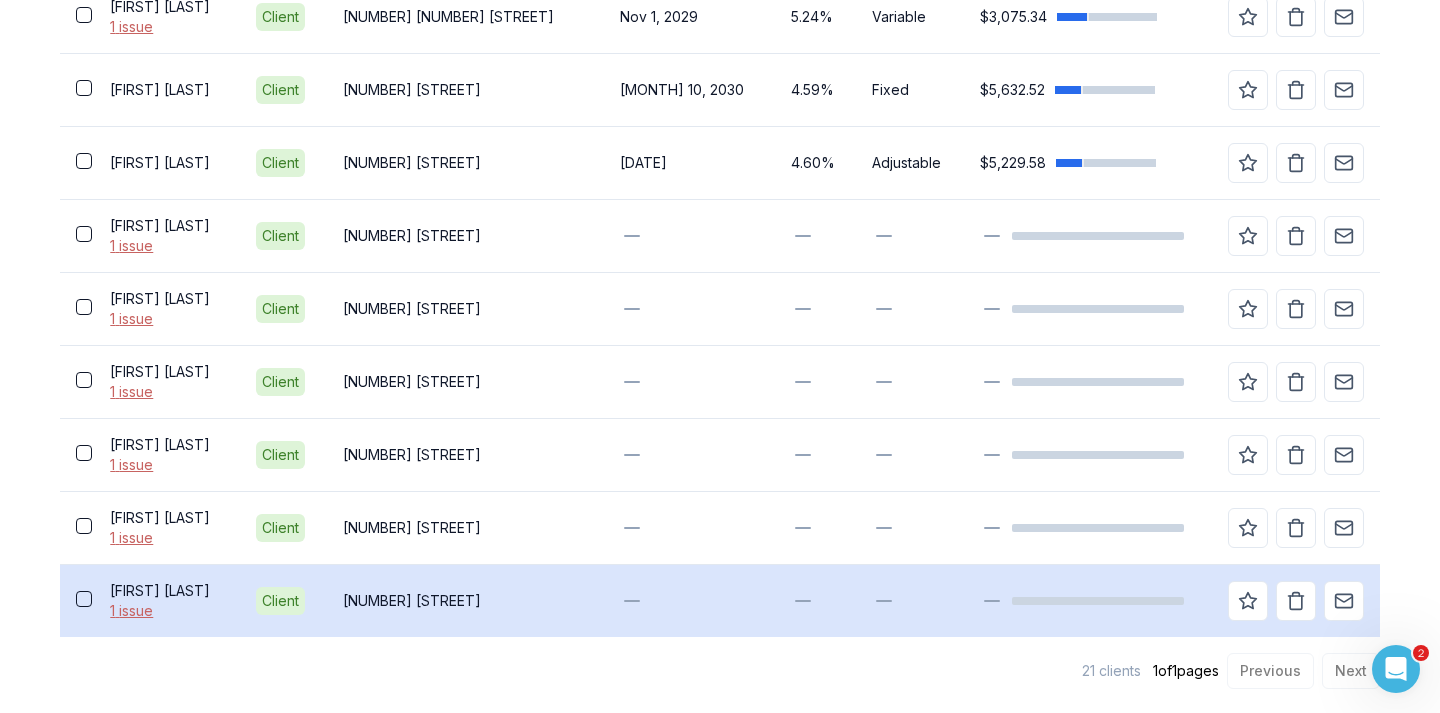click on "[NUMBER] [STREET]" at bounding box center [466, 601] 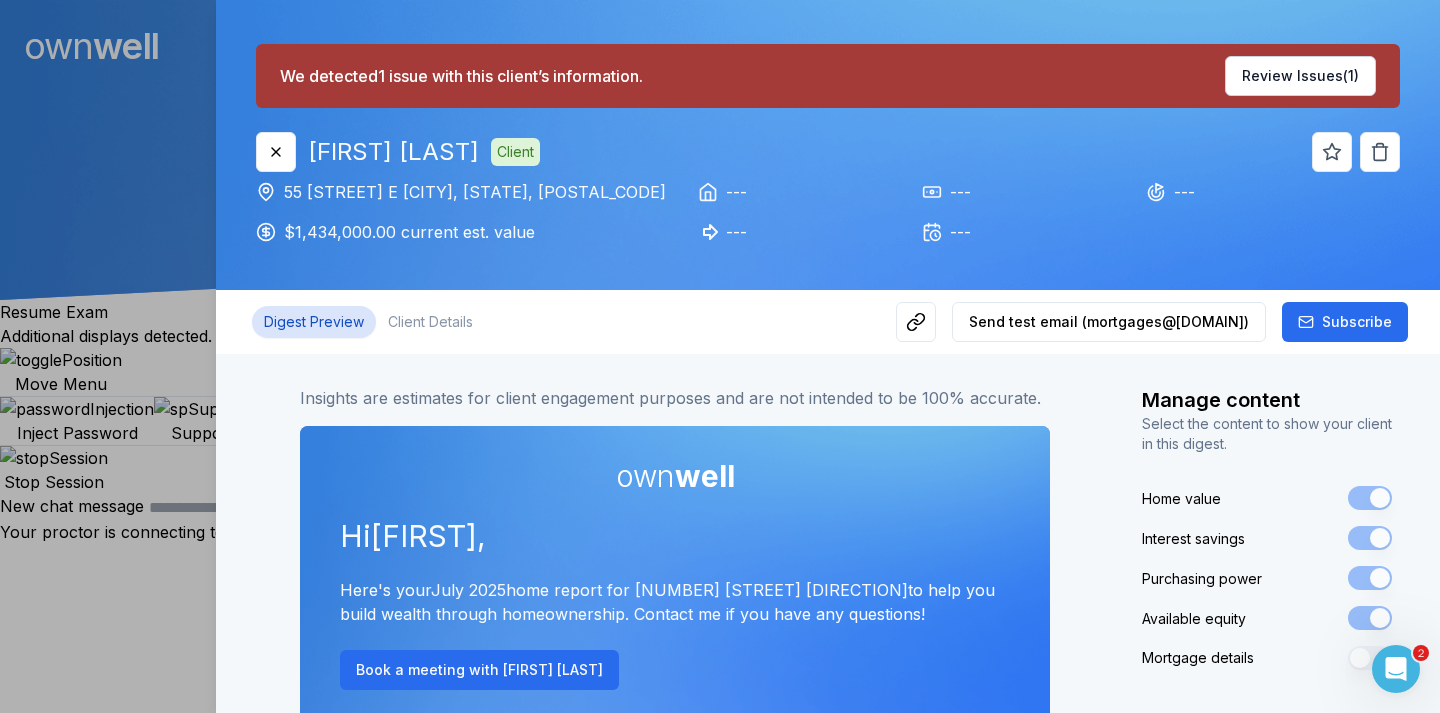 scroll, scrollTop: 0, scrollLeft: 0, axis: both 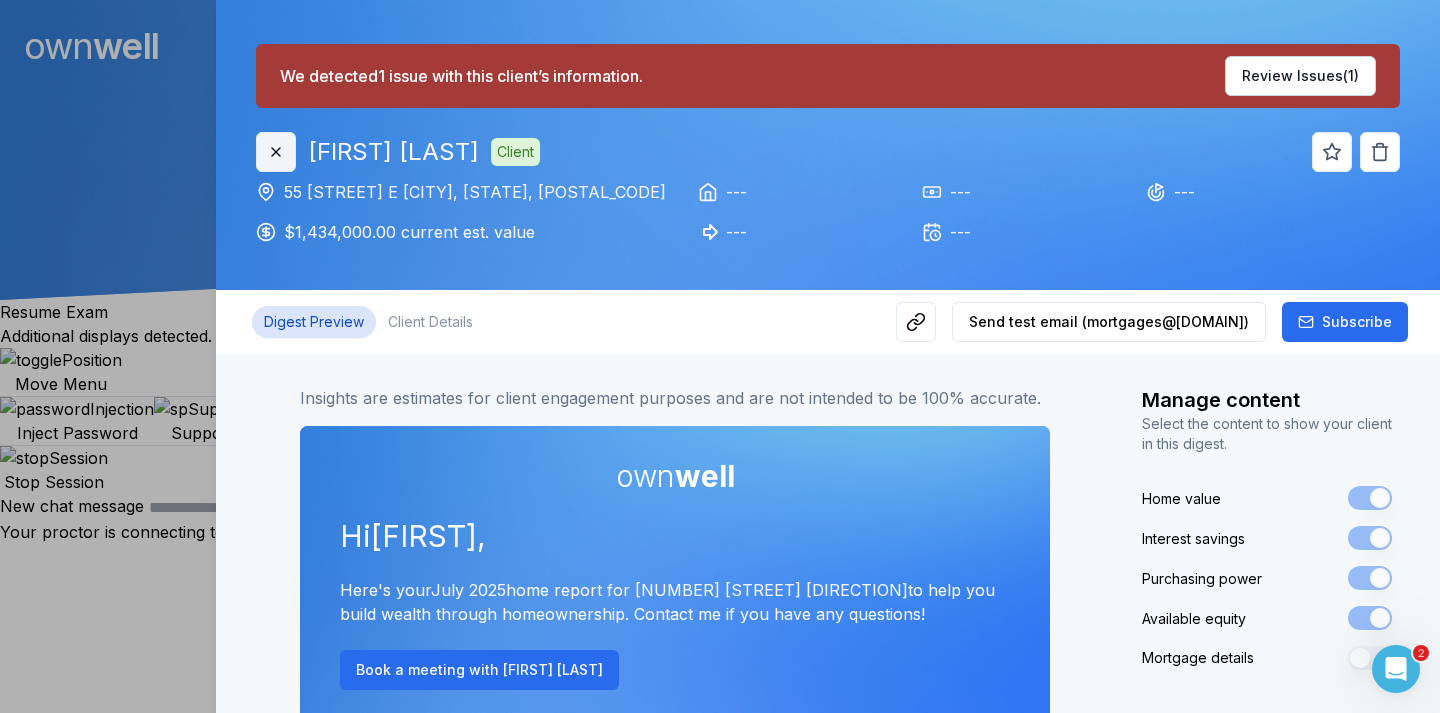 click on "Close" at bounding box center [276, 152] 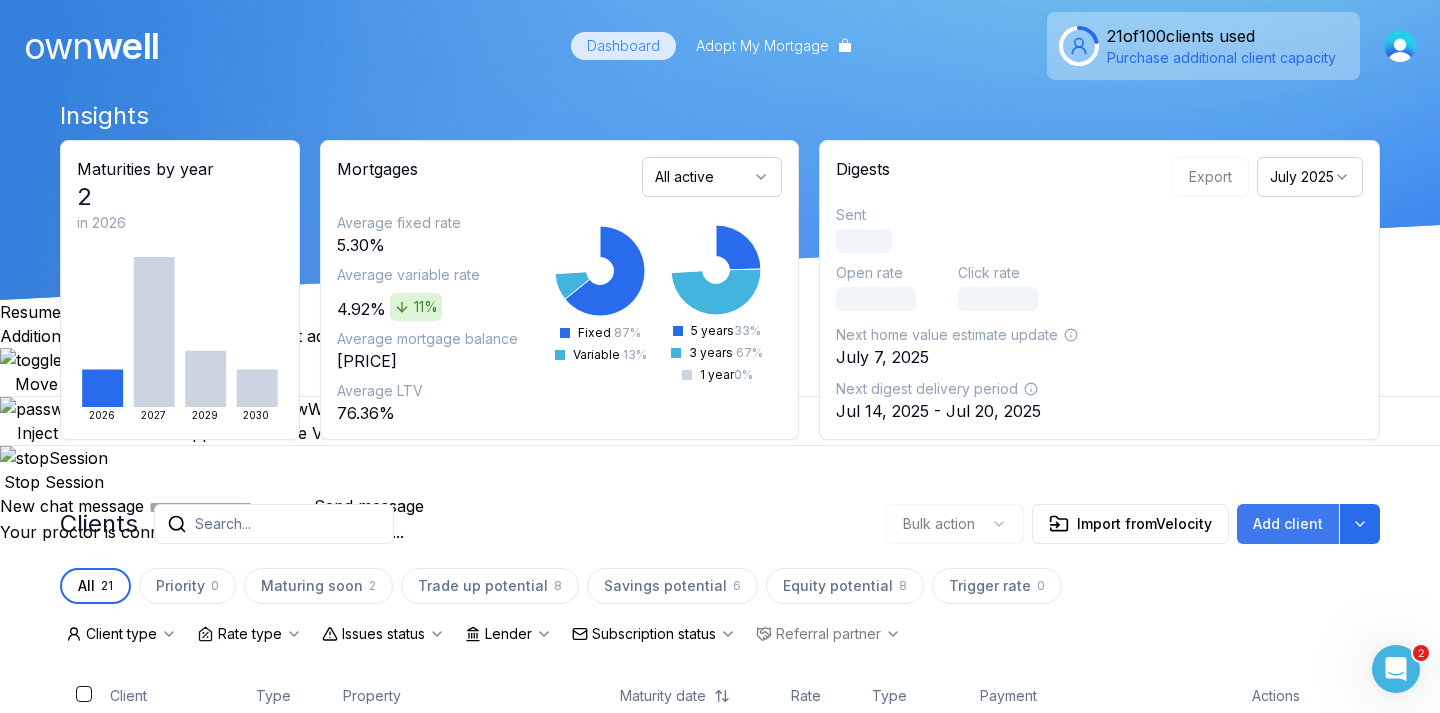 click on "Add client" at bounding box center (1288, 524) 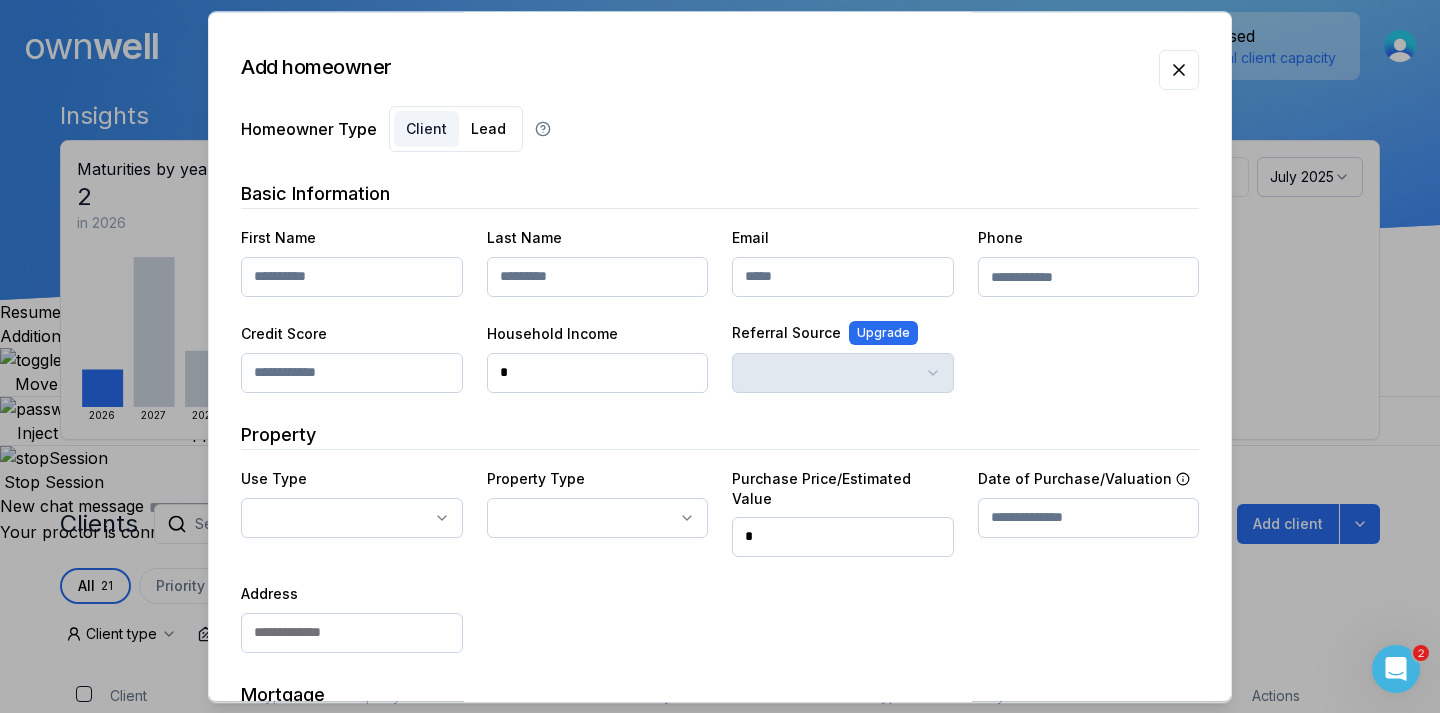 click at bounding box center [352, 277] 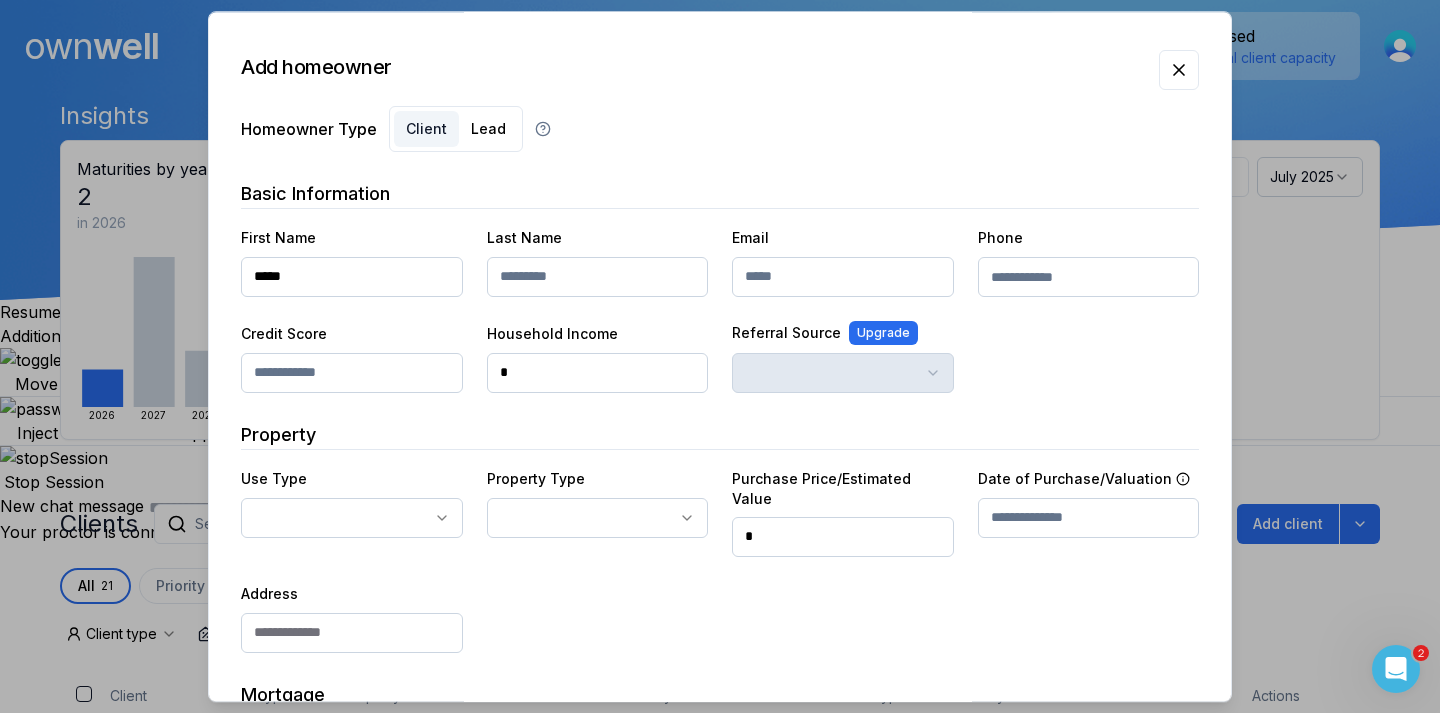 type on "*****" 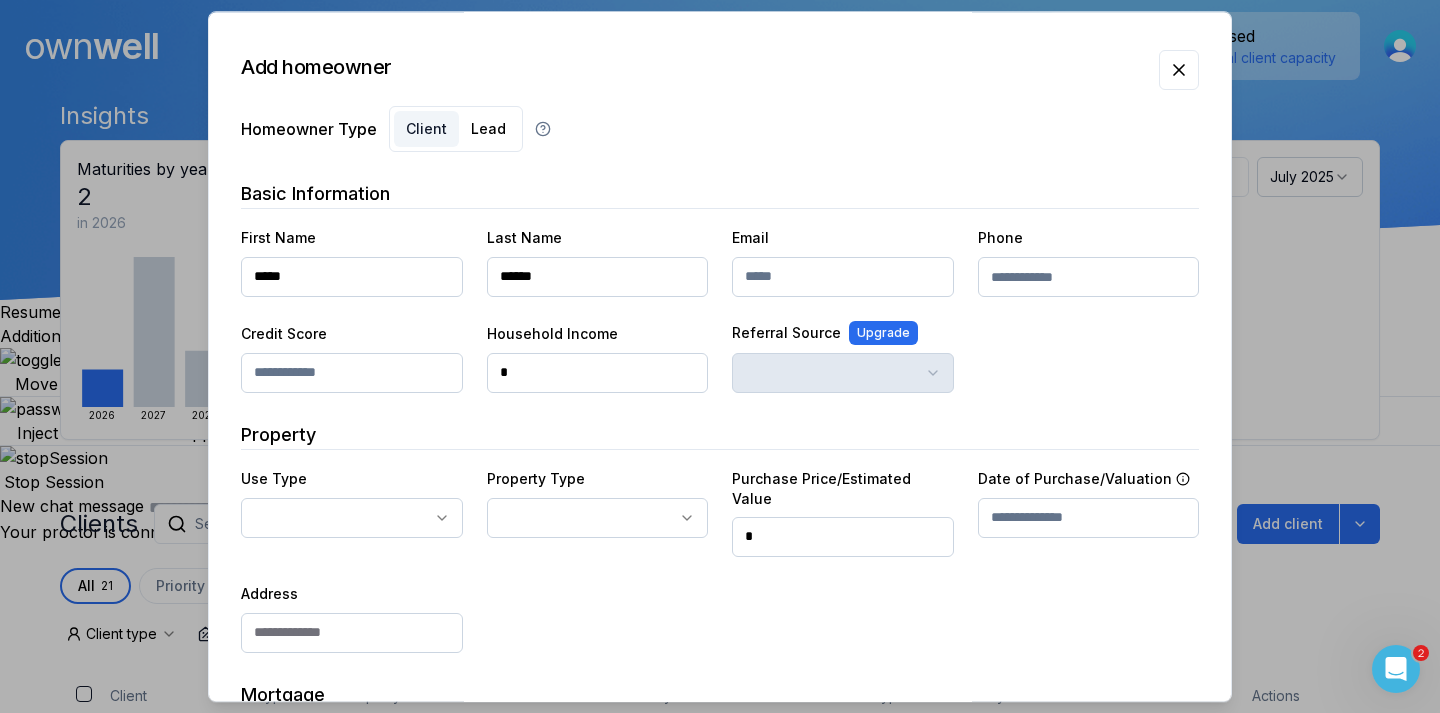 type on "******" 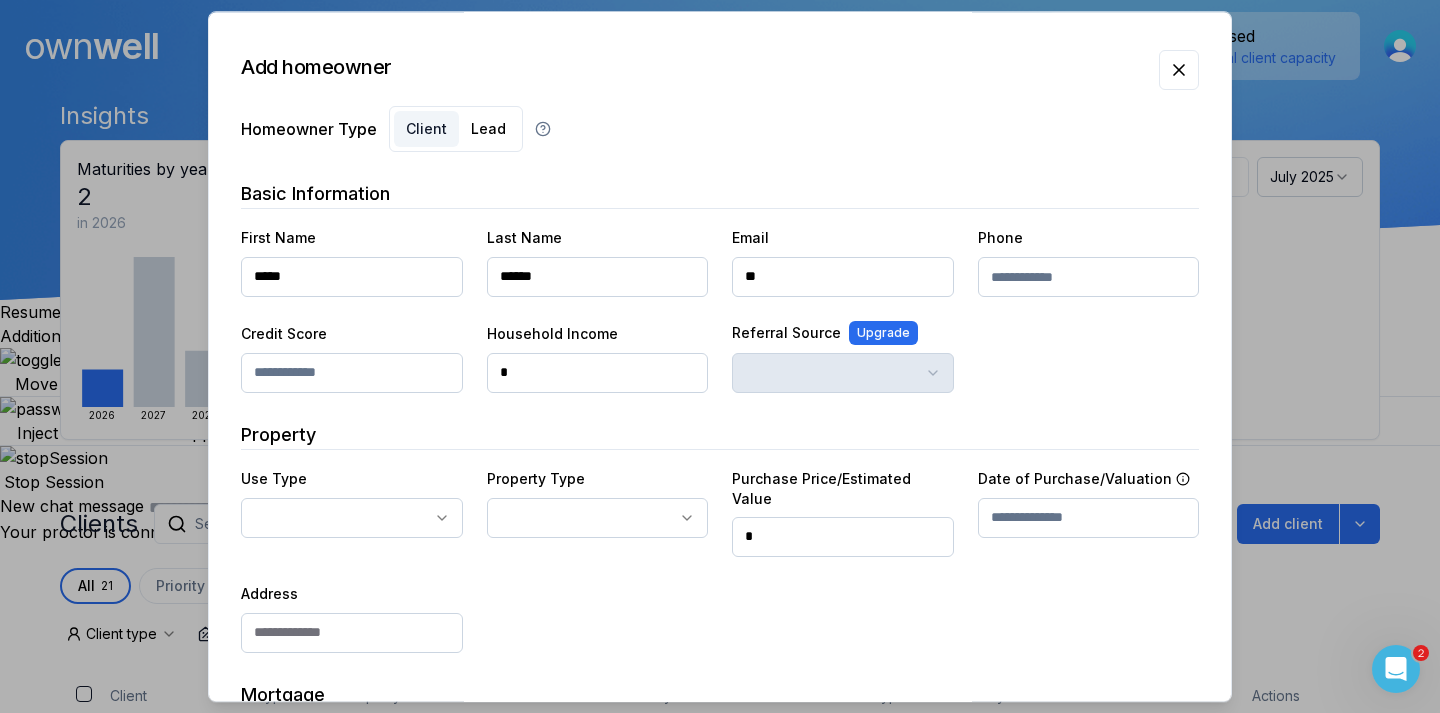 type on "*" 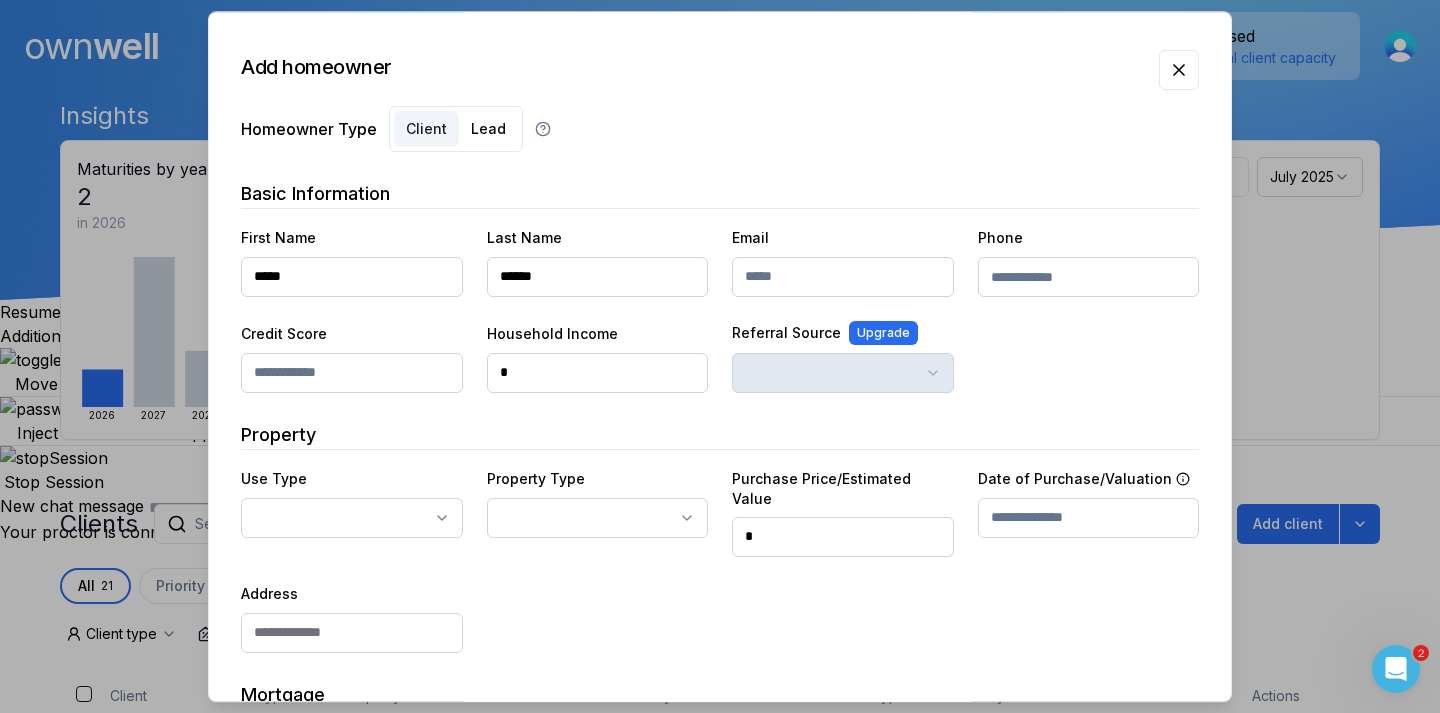 paste on "**********" 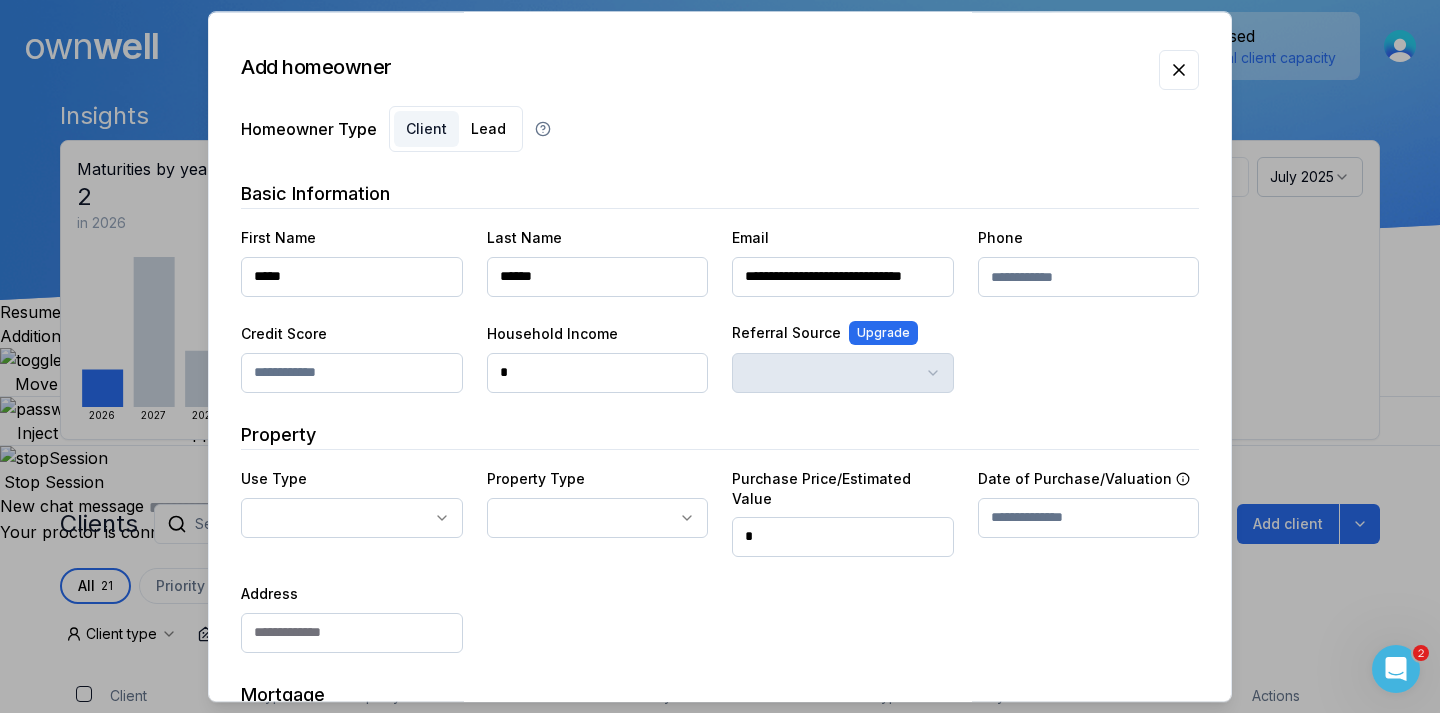 scroll, scrollTop: 0, scrollLeft: 29, axis: horizontal 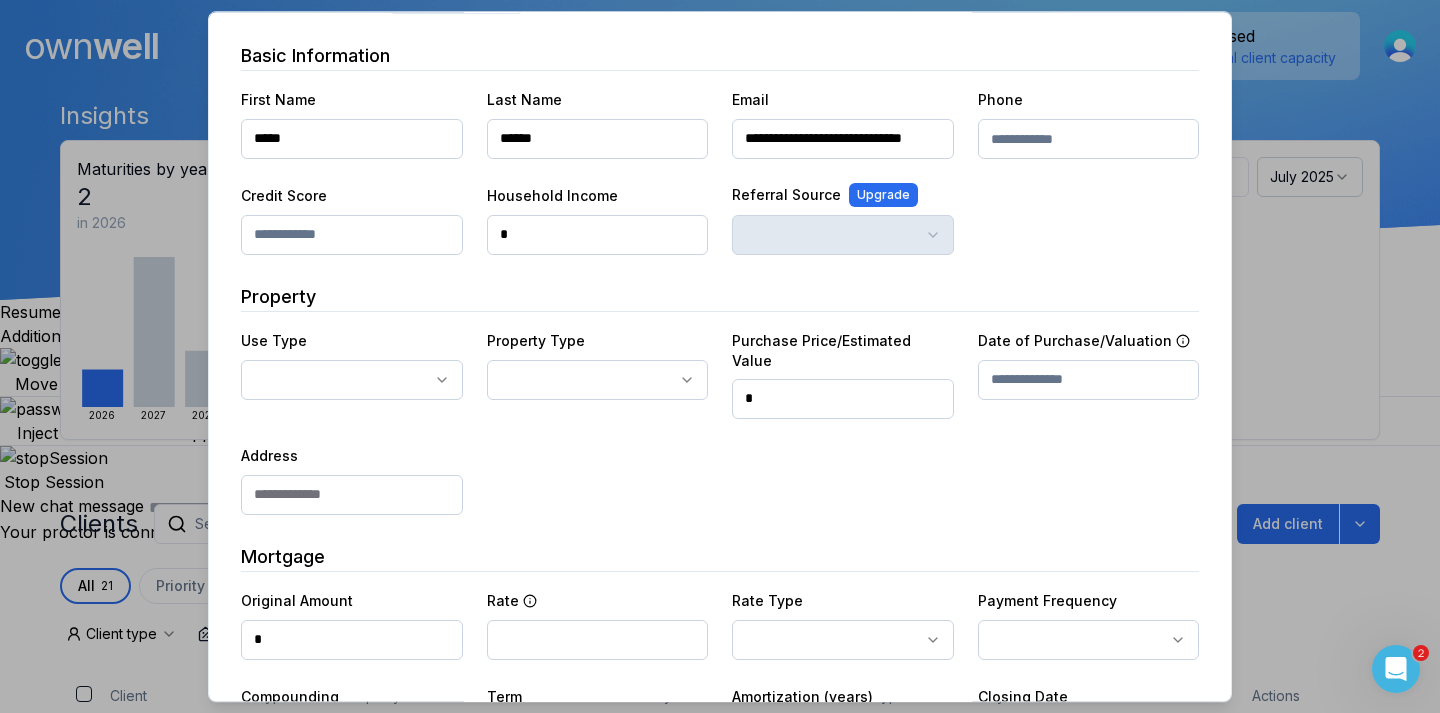 type on "**********" 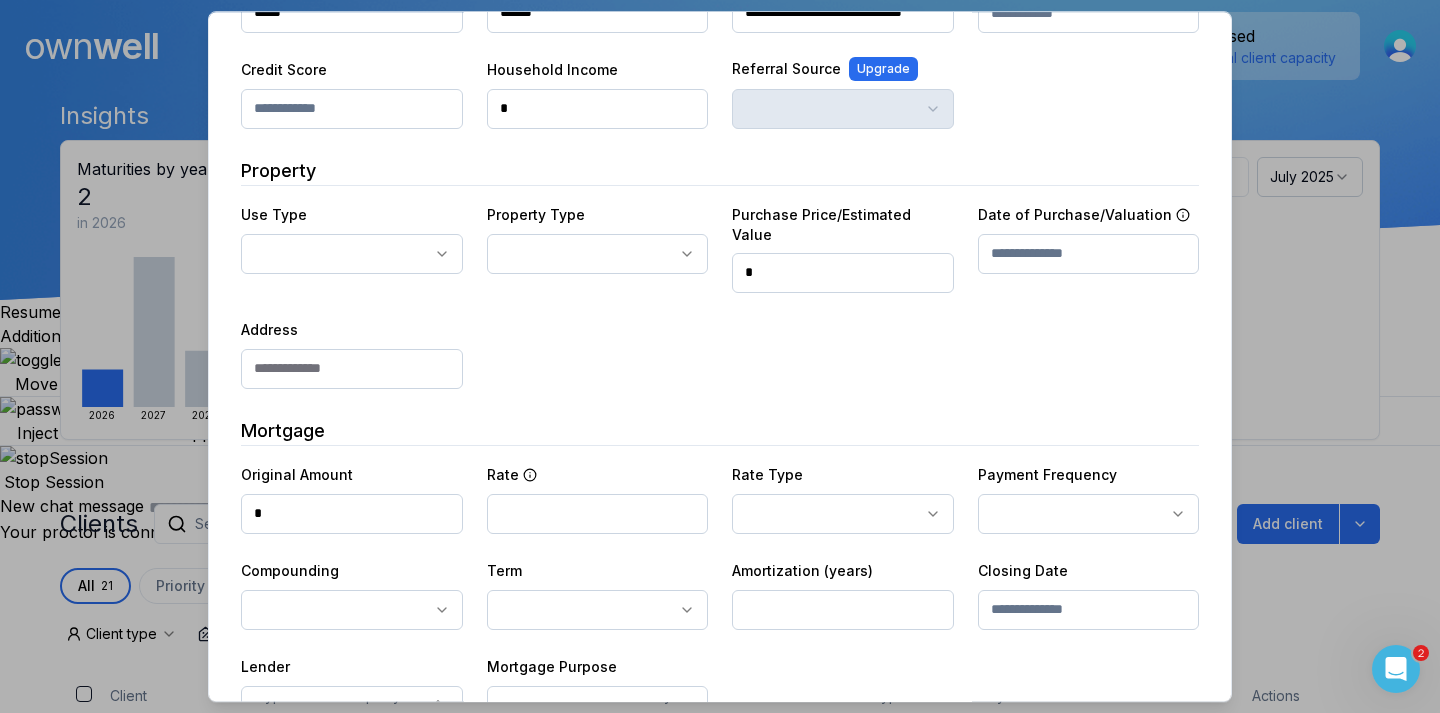 scroll, scrollTop: 277, scrollLeft: 0, axis: vertical 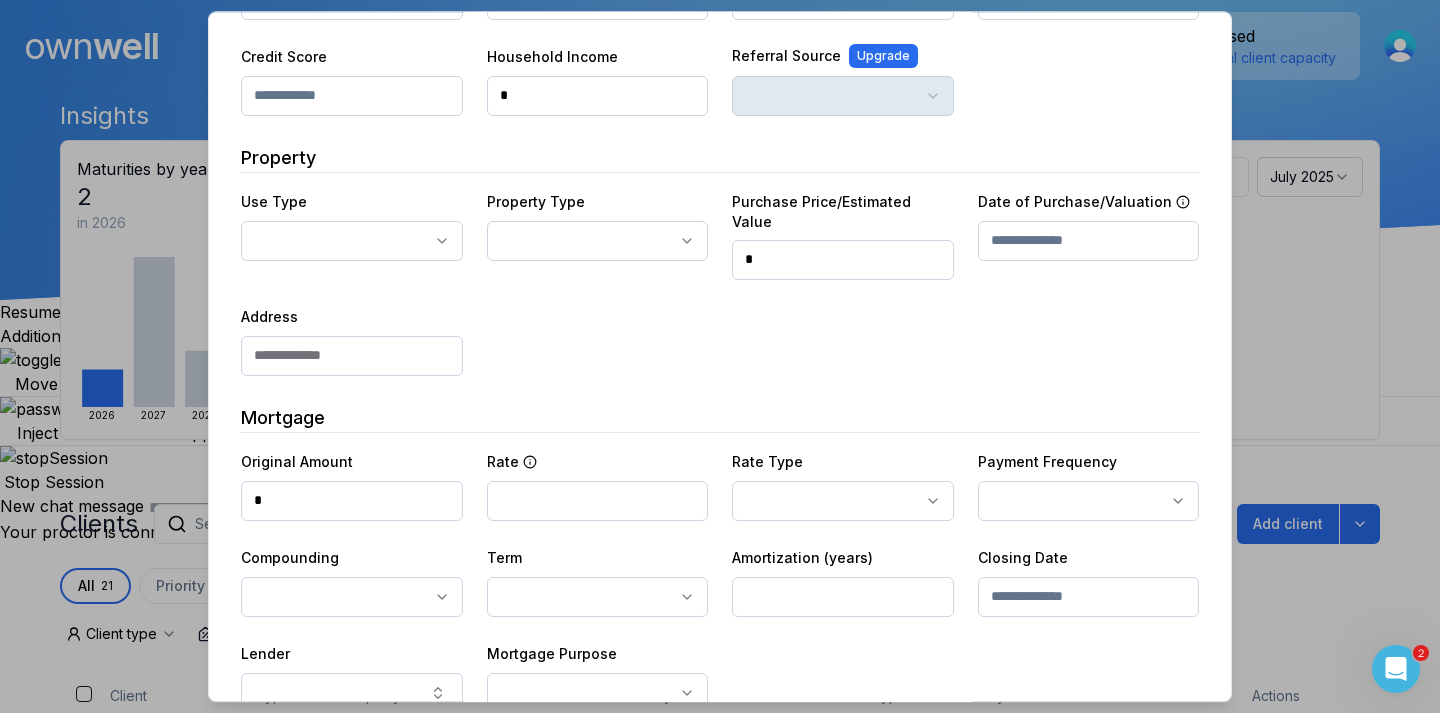 click on "Ownwell's platform is not optimized for mobile at this time. For the best experience, please use a desktop or laptop to manage your account. Note: The personalized homeownership reports you generate for clients are fully mobile-friendly and can be easily viewed on any device. own well Dashboard Adopt My Mortgage 21 of 100 clients used Purchase additional client capacity Insights Maturities by year 2 in 2026 2026 2027 2029 2030 Mortgages All active Average fixed rate 5.30% Average variable rate 4.92% 11% Average mortgage balance $635,995.70 Average LTV 76.36% Fixed 87 % Variable 13 % 5 years 33 % 3 years 67 % 1 year 0 % Digests Export July 2025 Sent Open rate Click rate Next home value estimate update July 7, 2025 Next digest delivery period Jul 14, 2025 - Jul 20, 2025 Clients Search... Bulk action Import from Velocity Add client All 21 Priority 0 Maturing soon 2 Trade up potential 8 Savings potential 6 Equity potential 8 Trigger rate 0 Client type Rate type Issues status Lender" at bounding box center (720, 272) 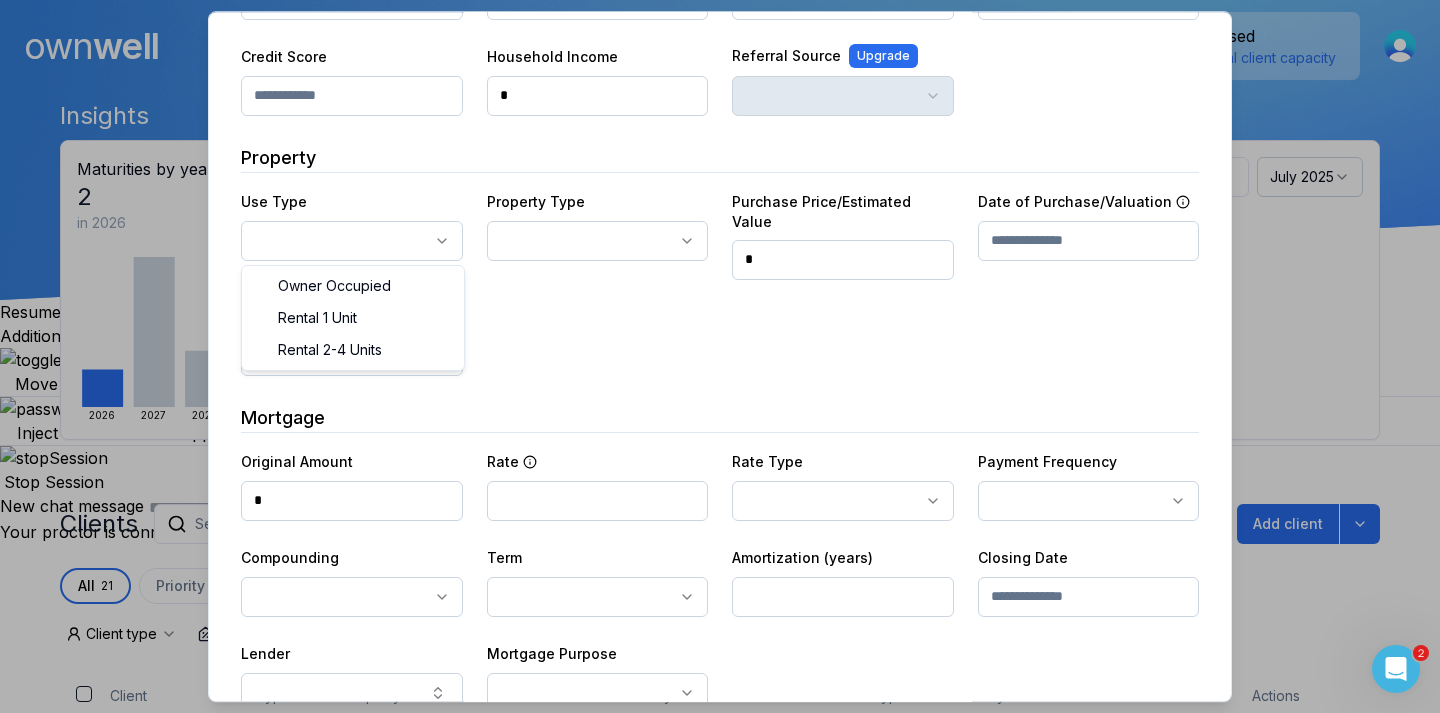 select on "********" 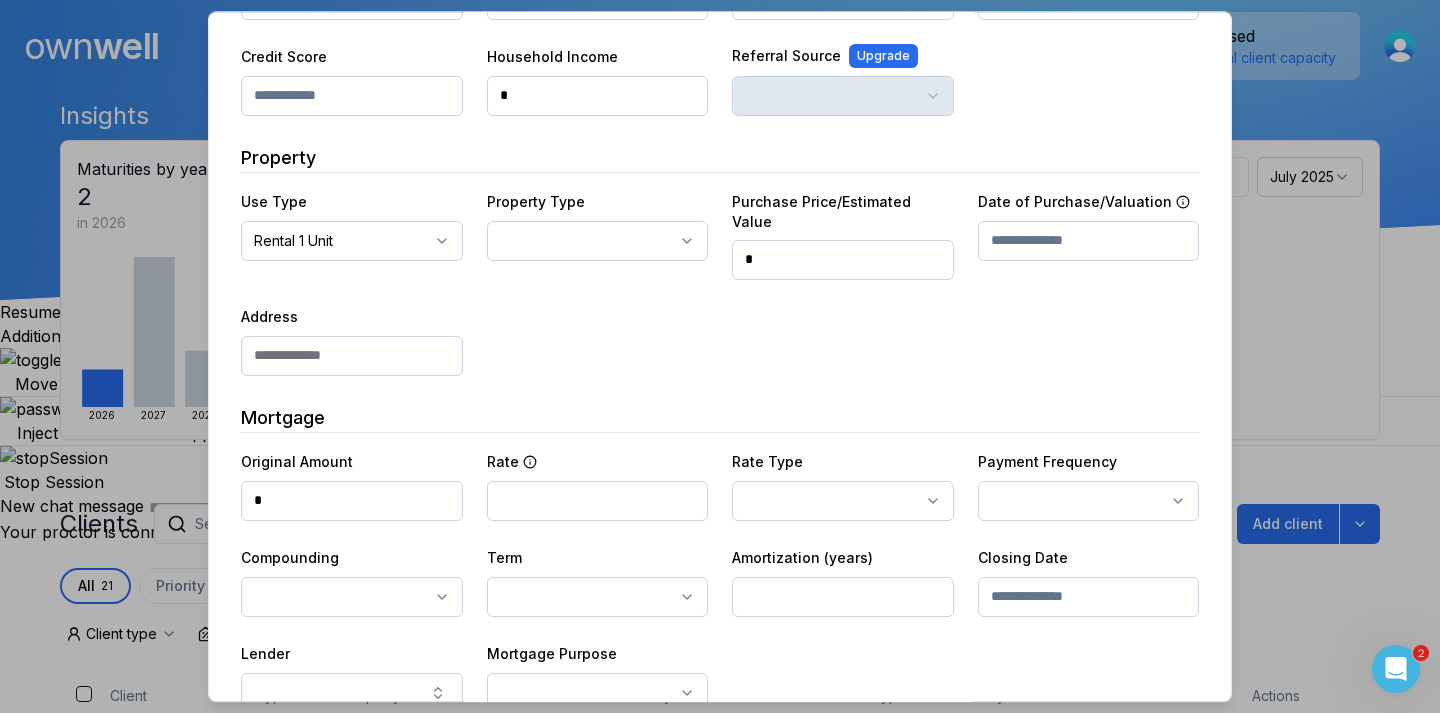 click on "Ownwell's platform is not optimized for mobile at this time. For the best experience, please use a desktop or laptop to manage your account. Note: The personalized homeownership reports you generate for clients are fully mobile-friendly and can be easily viewed on any device. own well Dashboard Adopt My Mortgage 21 of 100 clients used Purchase additional client capacity Insights Maturities by year 2 in 2026 2026 2027 2029 2030 Mortgages All active Average fixed rate 5.30% Average variable rate 4.92% 11% Average mortgage balance $635,995.70 Average LTV 76.36% Fixed 87 % Variable 13 % 5 years 33 % 3 years 67 % 1 year 0 % Digests Export July 2025 Sent Open rate Click rate Next home value estimate update July 7, 2025 Next digest delivery period Jul 14, 2025 - Jul 20, 2025 Clients Search... Bulk action Import from Velocity Add client All 21 Priority 0 Maturing soon 2 Trade up potential 8 Savings potential 6 Equity potential 8 Trigger rate 0 Client type Rate type Issues status Lender" at bounding box center [720, 272] 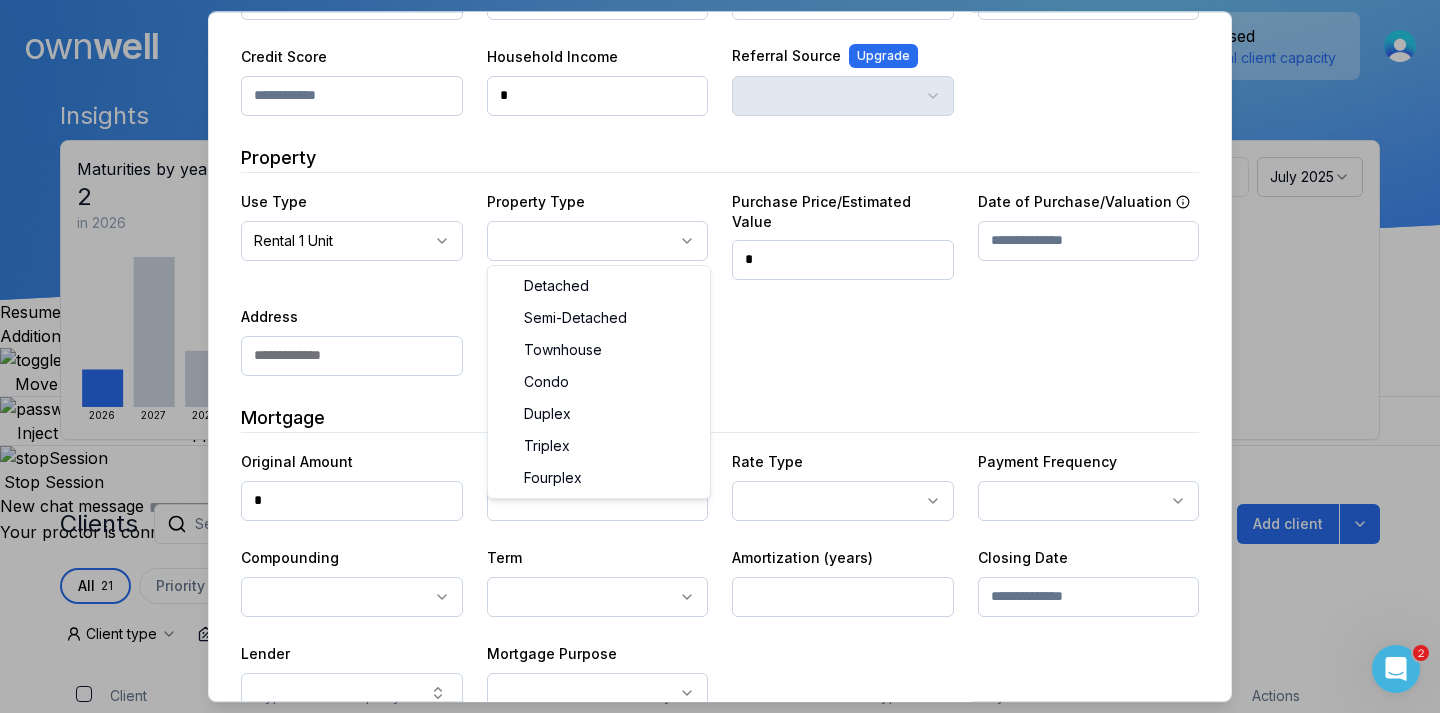 select on "*********" 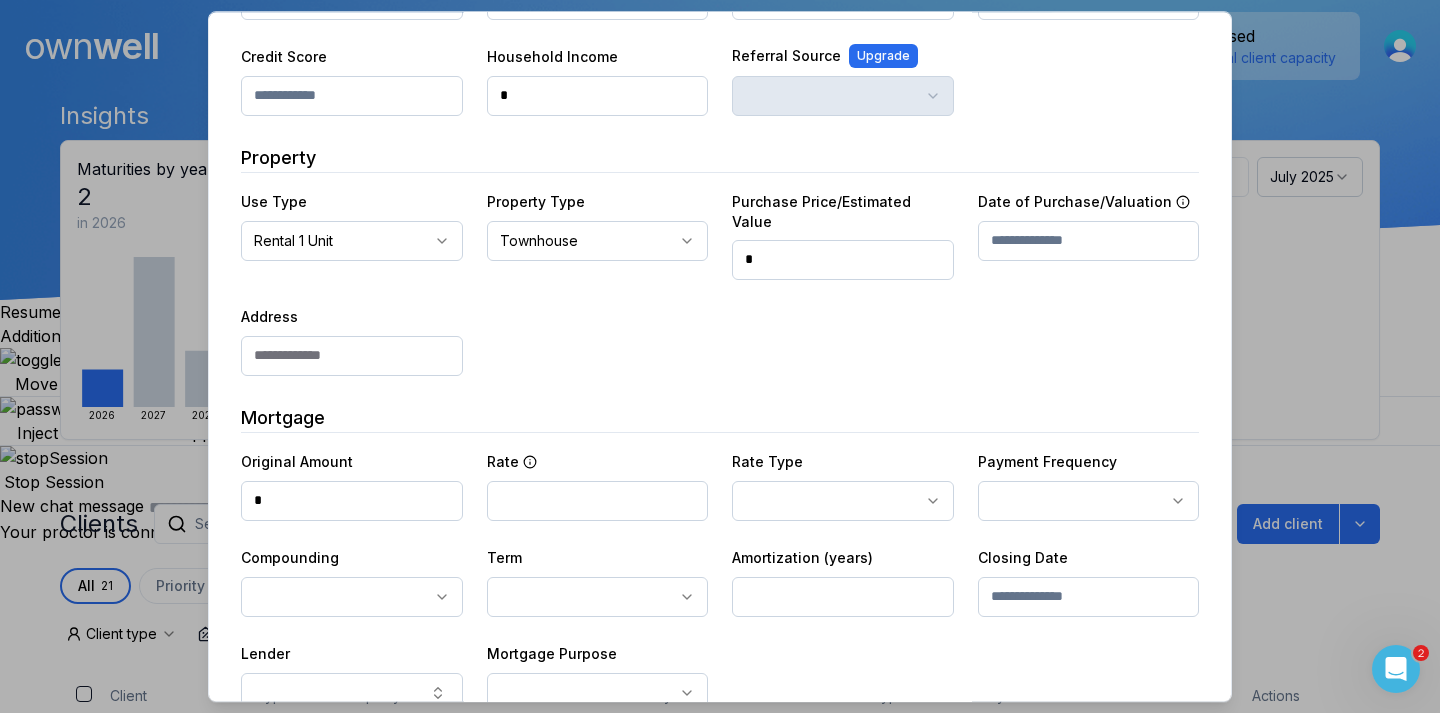 click on "*" at bounding box center [843, 260] 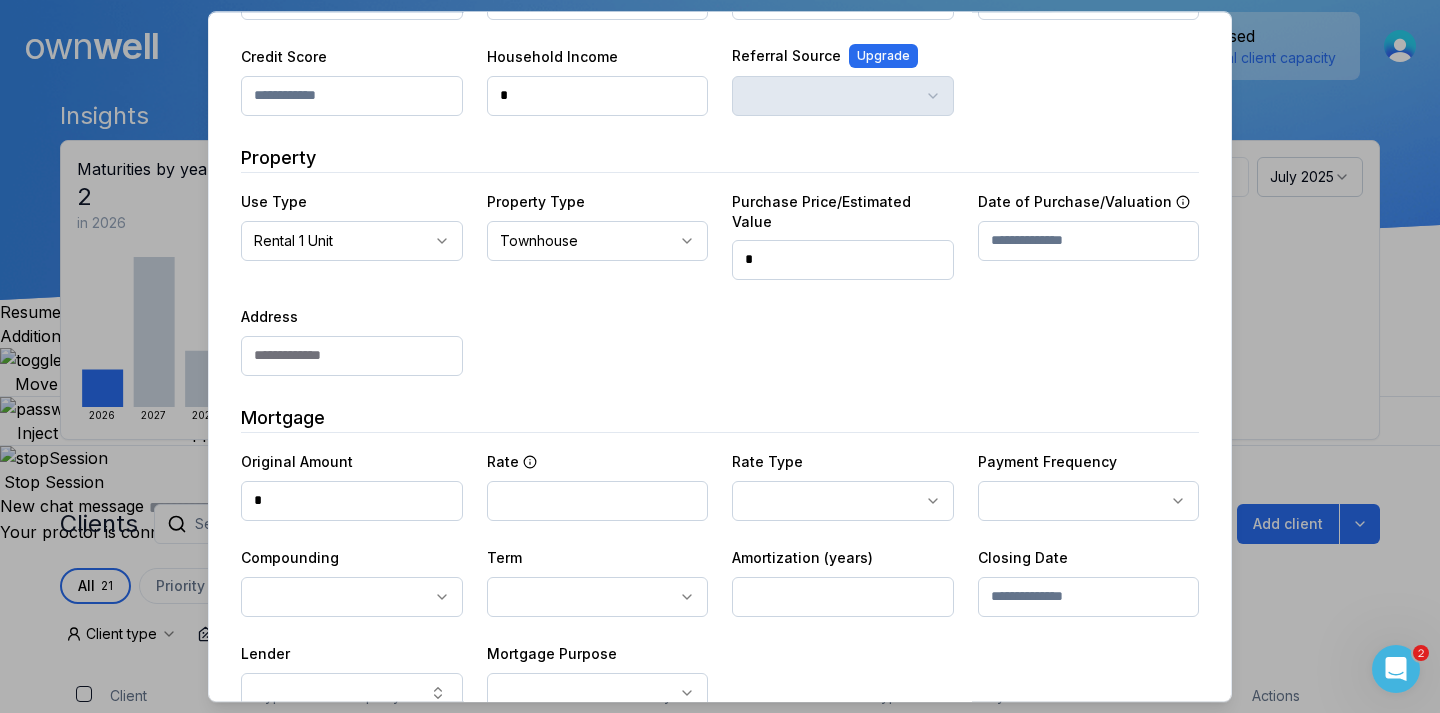 click on "*" at bounding box center (843, 260) 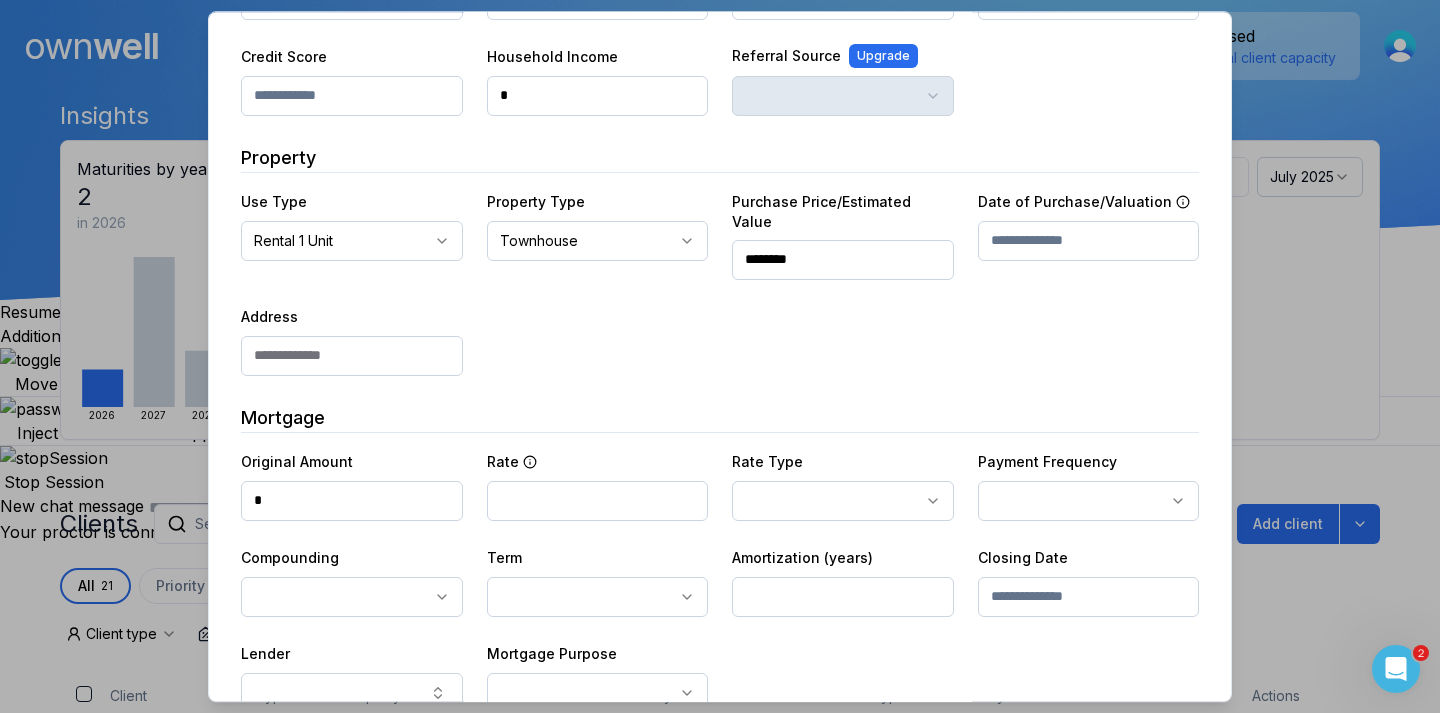 type on "********" 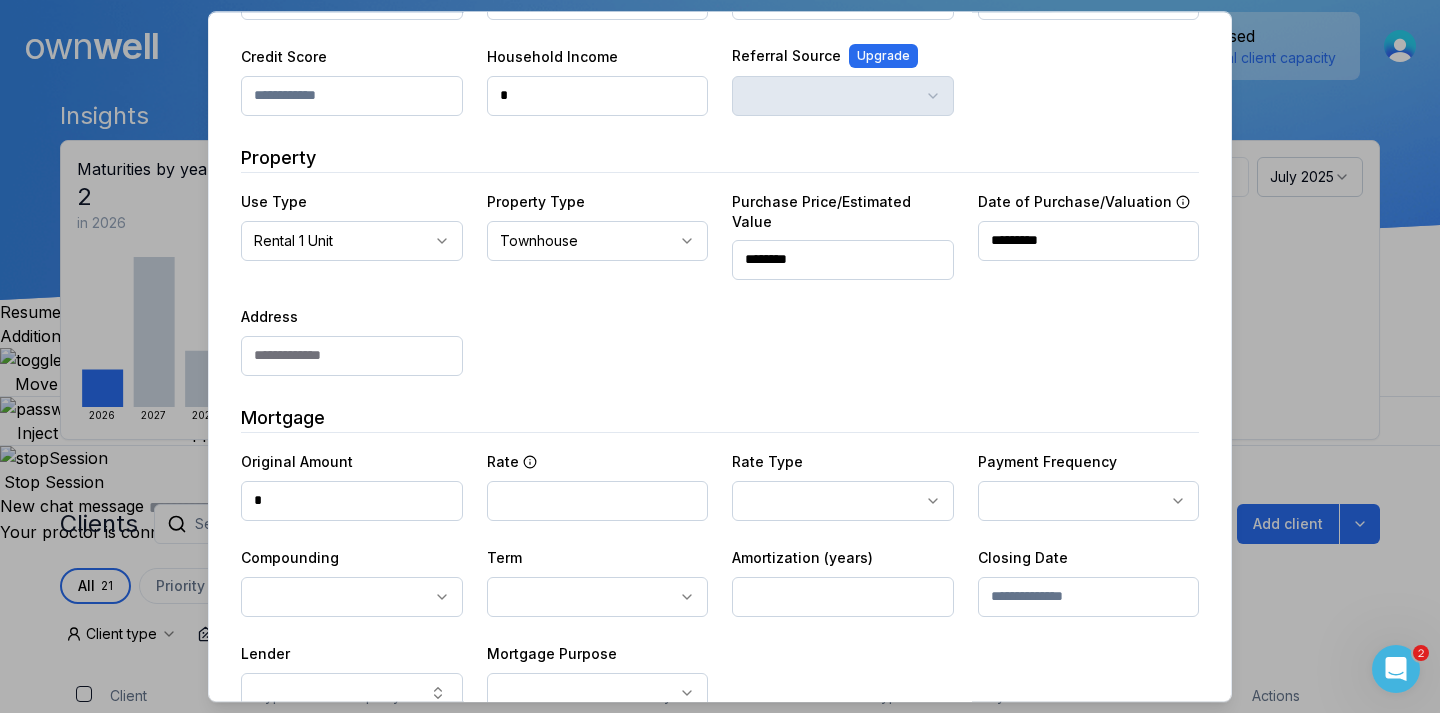 scroll, scrollTop: 369, scrollLeft: 0, axis: vertical 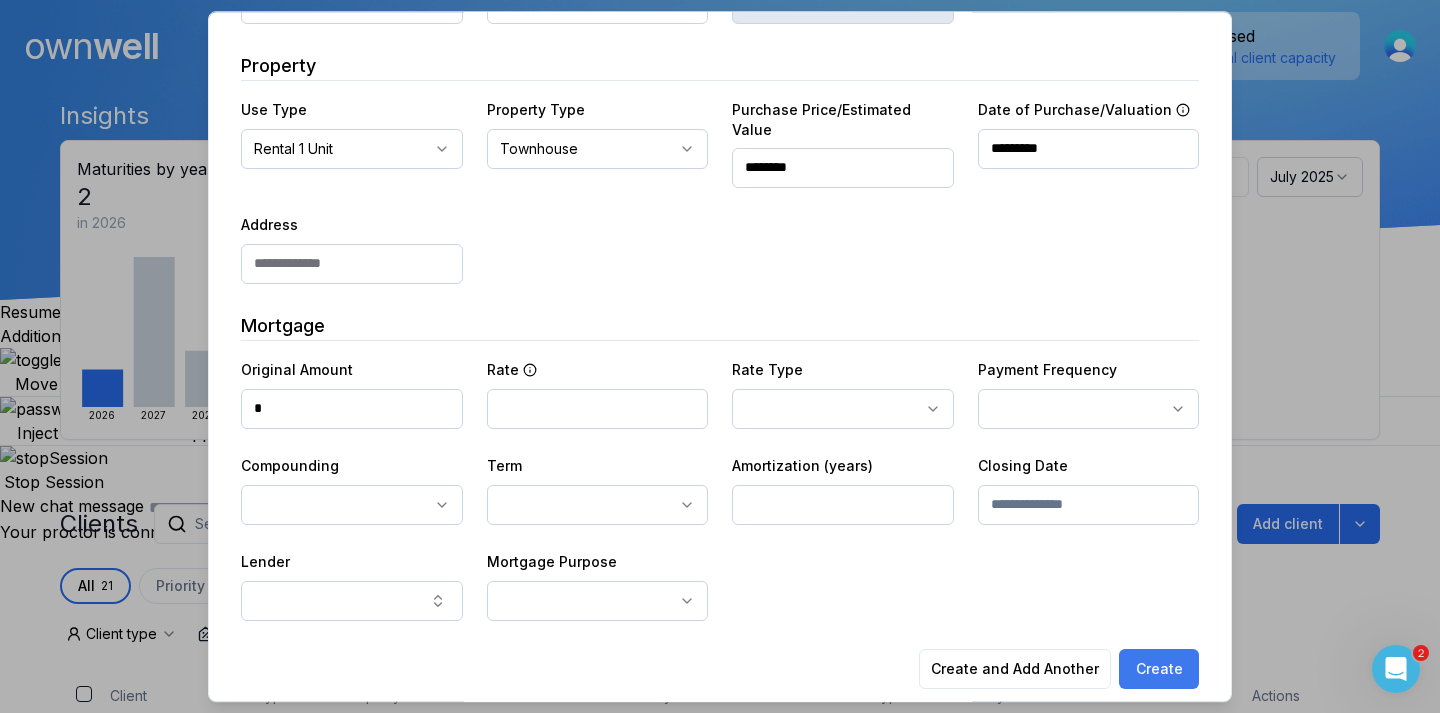 type on "*********" 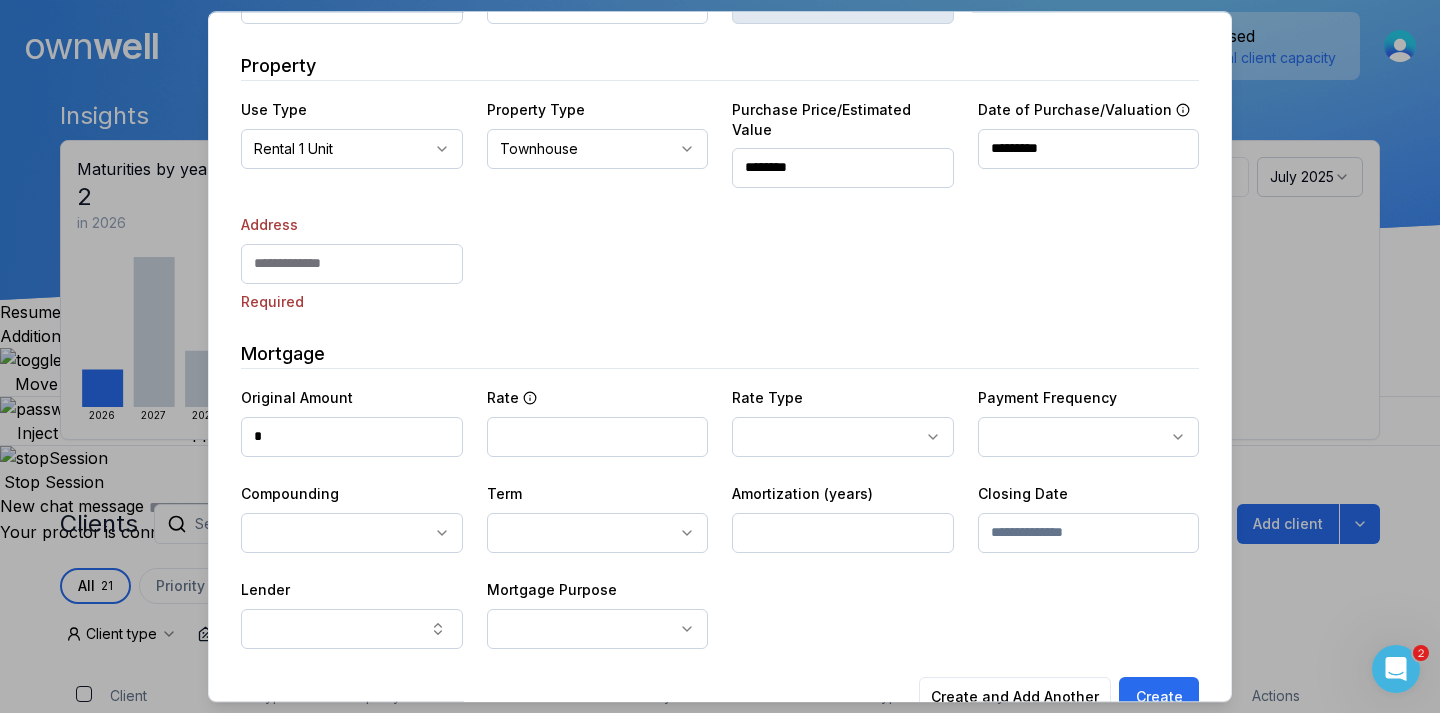 click at bounding box center (352, 264) 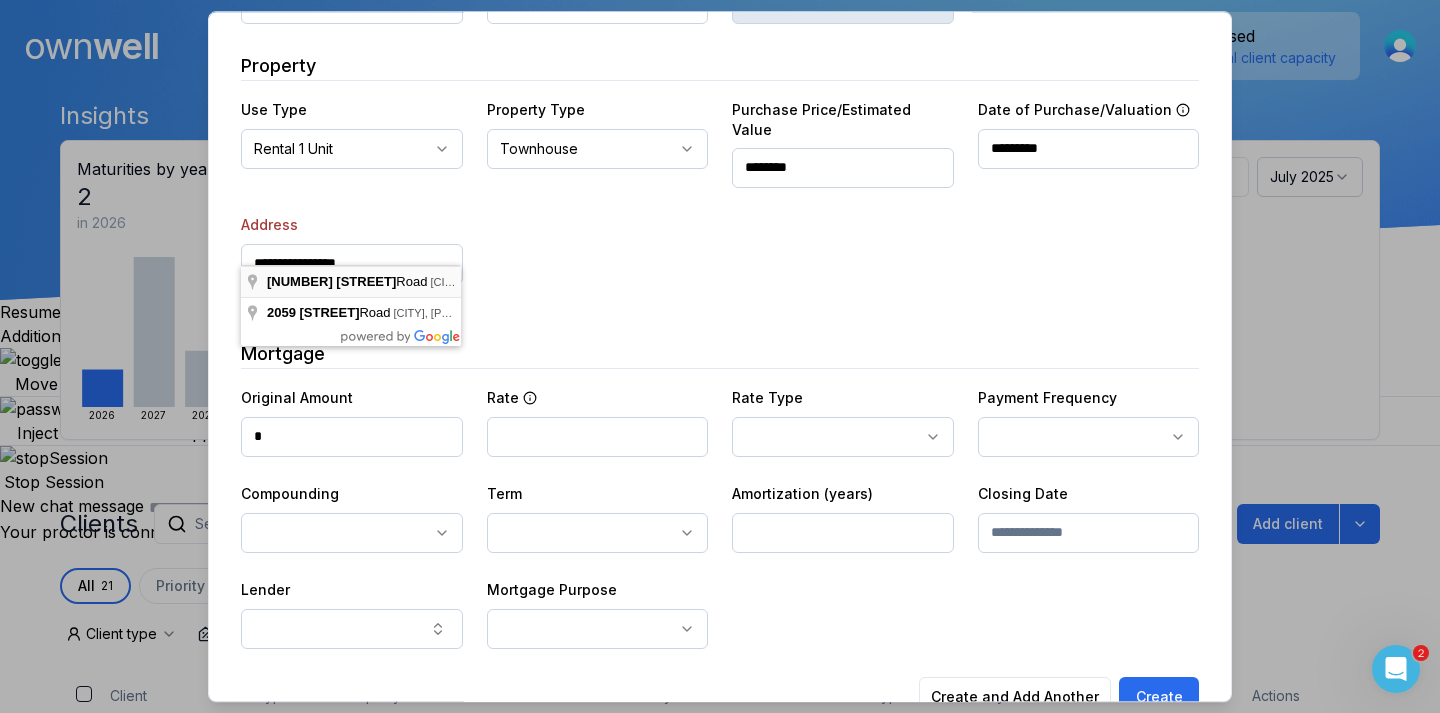 type on "**********" 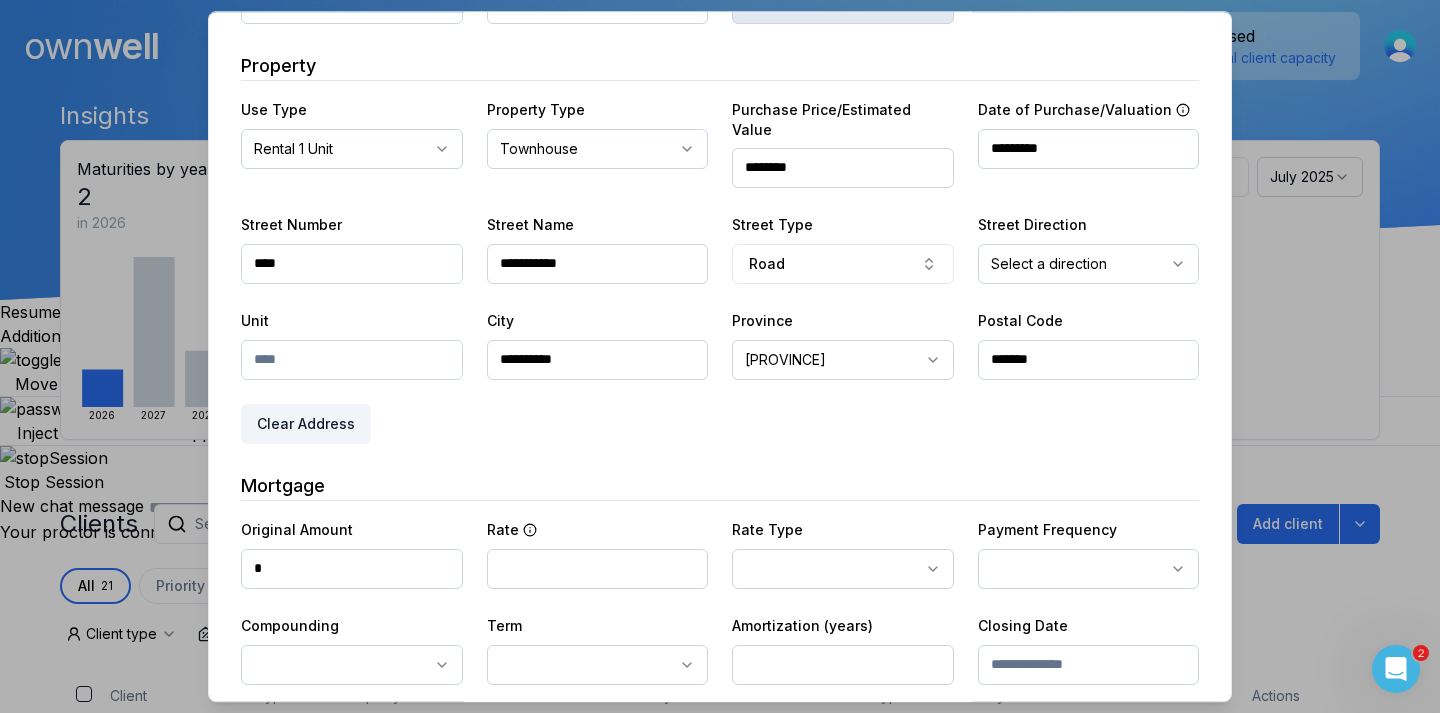 scroll, scrollTop: 529, scrollLeft: 0, axis: vertical 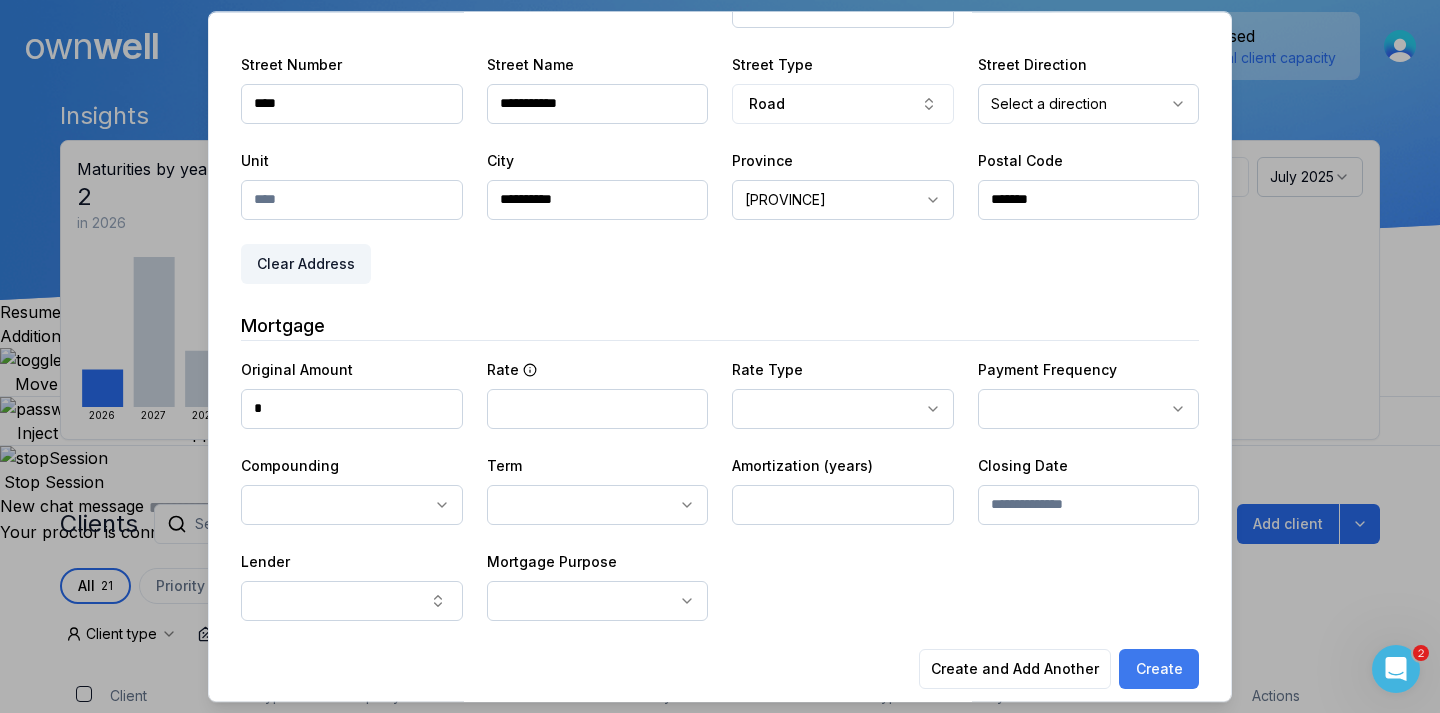 click on "Create" at bounding box center (1159, 669) 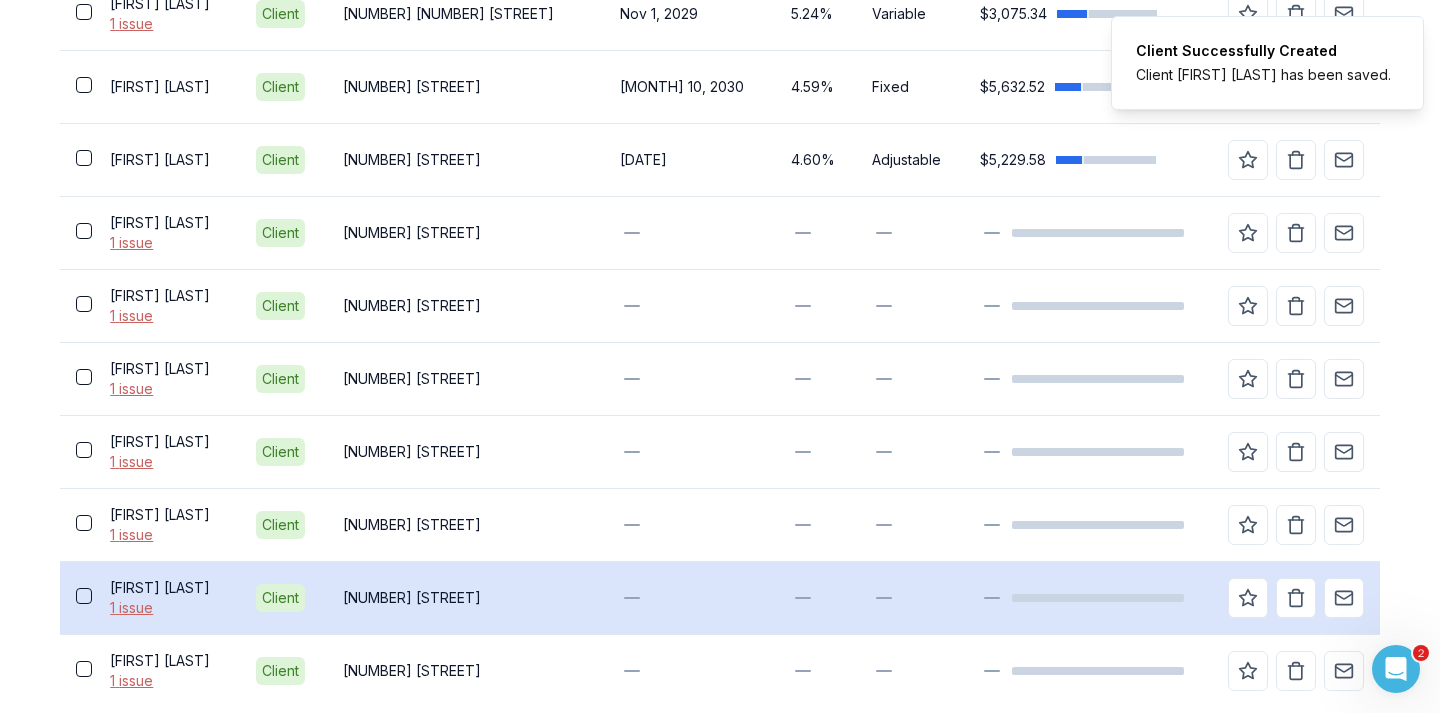scroll, scrollTop: 1620, scrollLeft: 0, axis: vertical 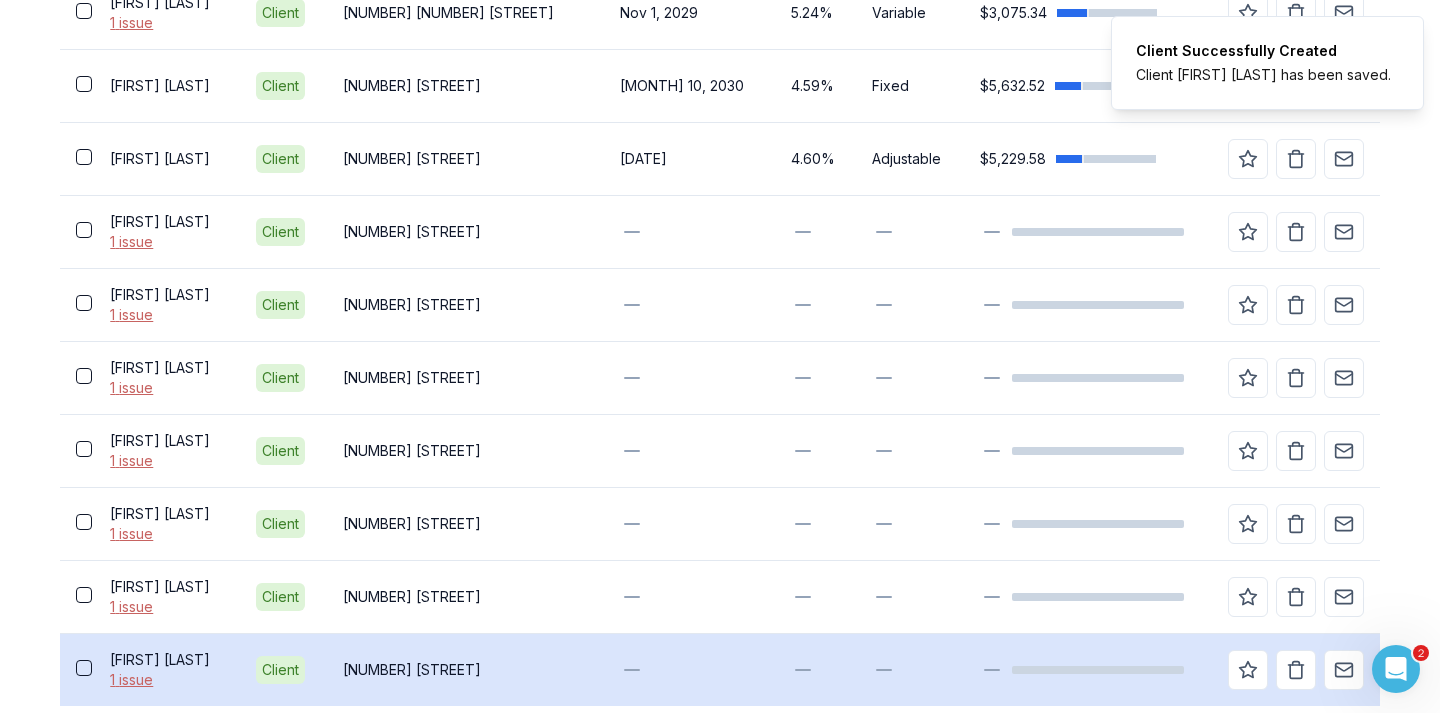 click on "[NUMBER] [STREET]" at bounding box center [466, 669] 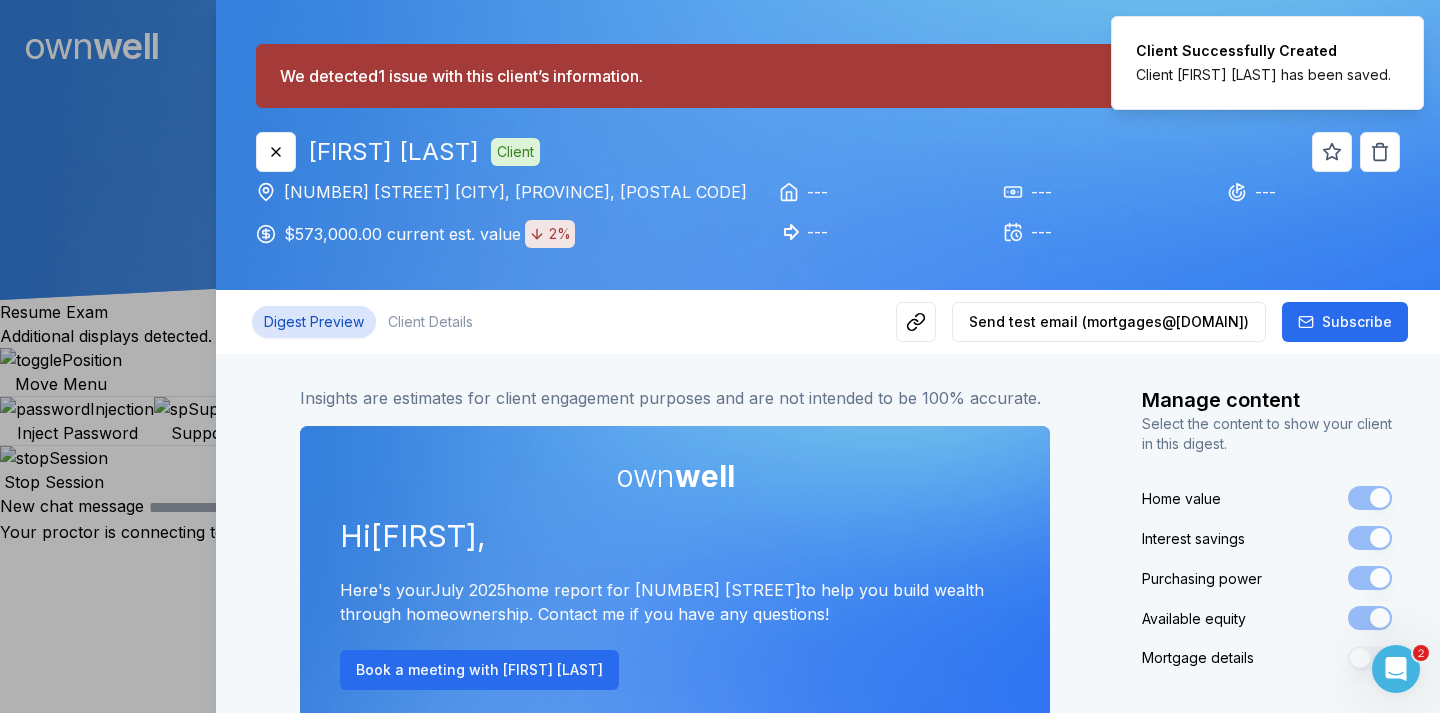 scroll, scrollTop: 0, scrollLeft: 0, axis: both 